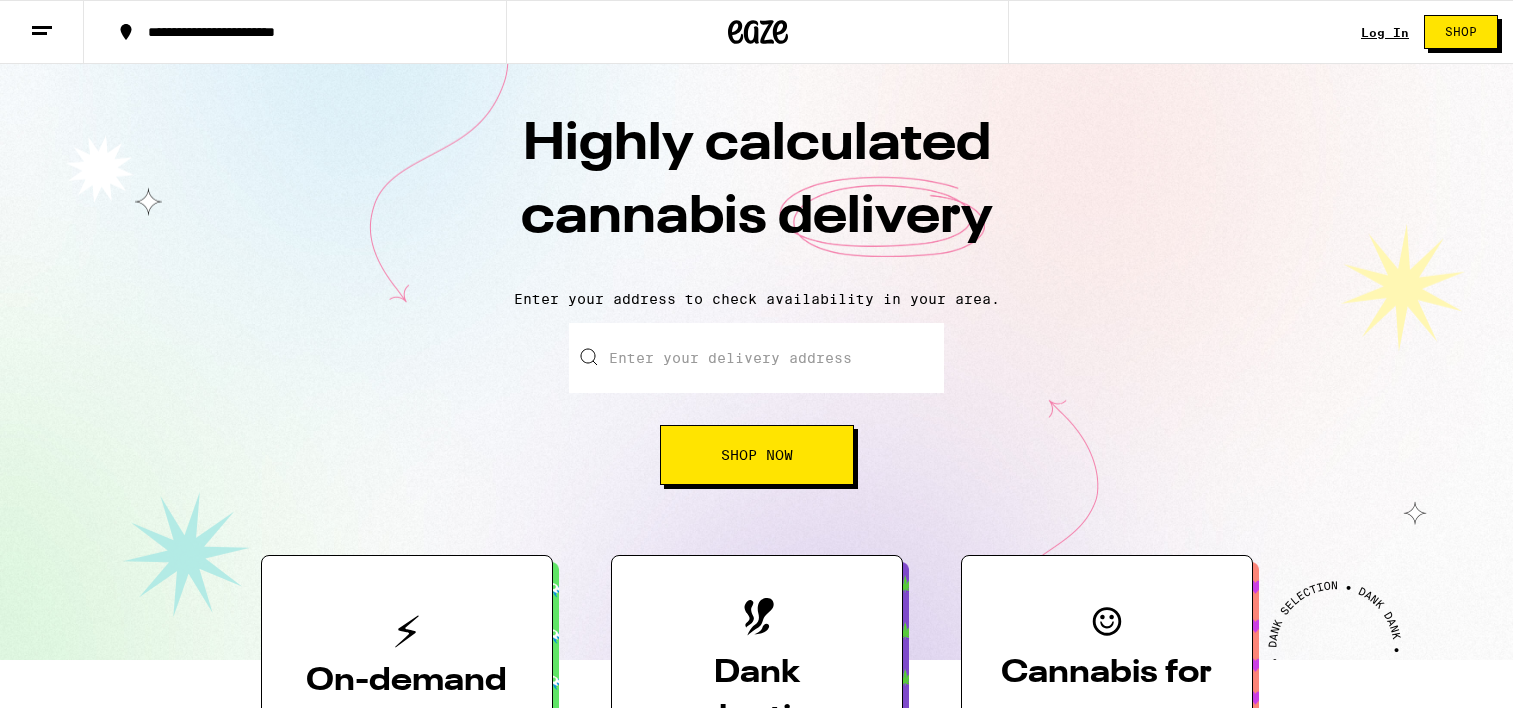 scroll, scrollTop: 0, scrollLeft: 0, axis: both 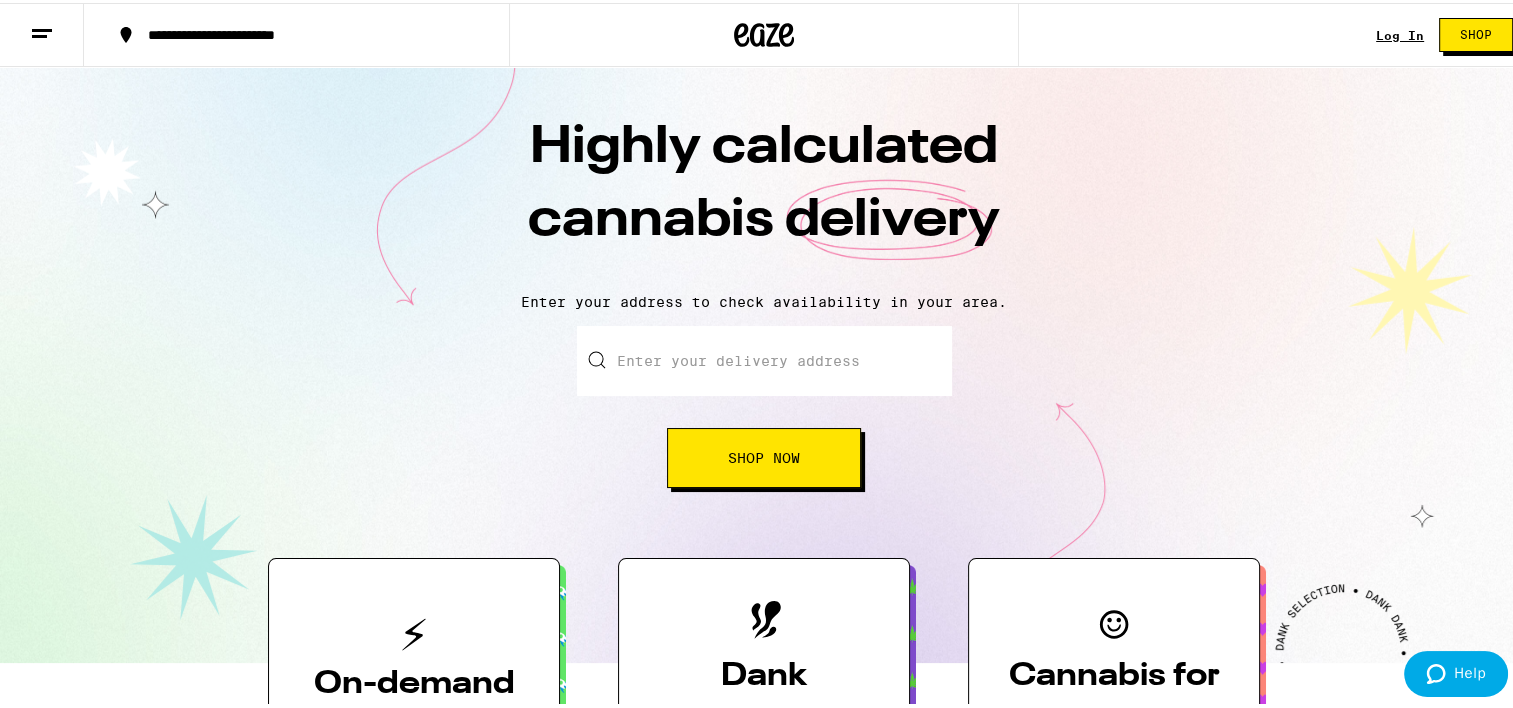 click on "Log In" at bounding box center (1400, 32) 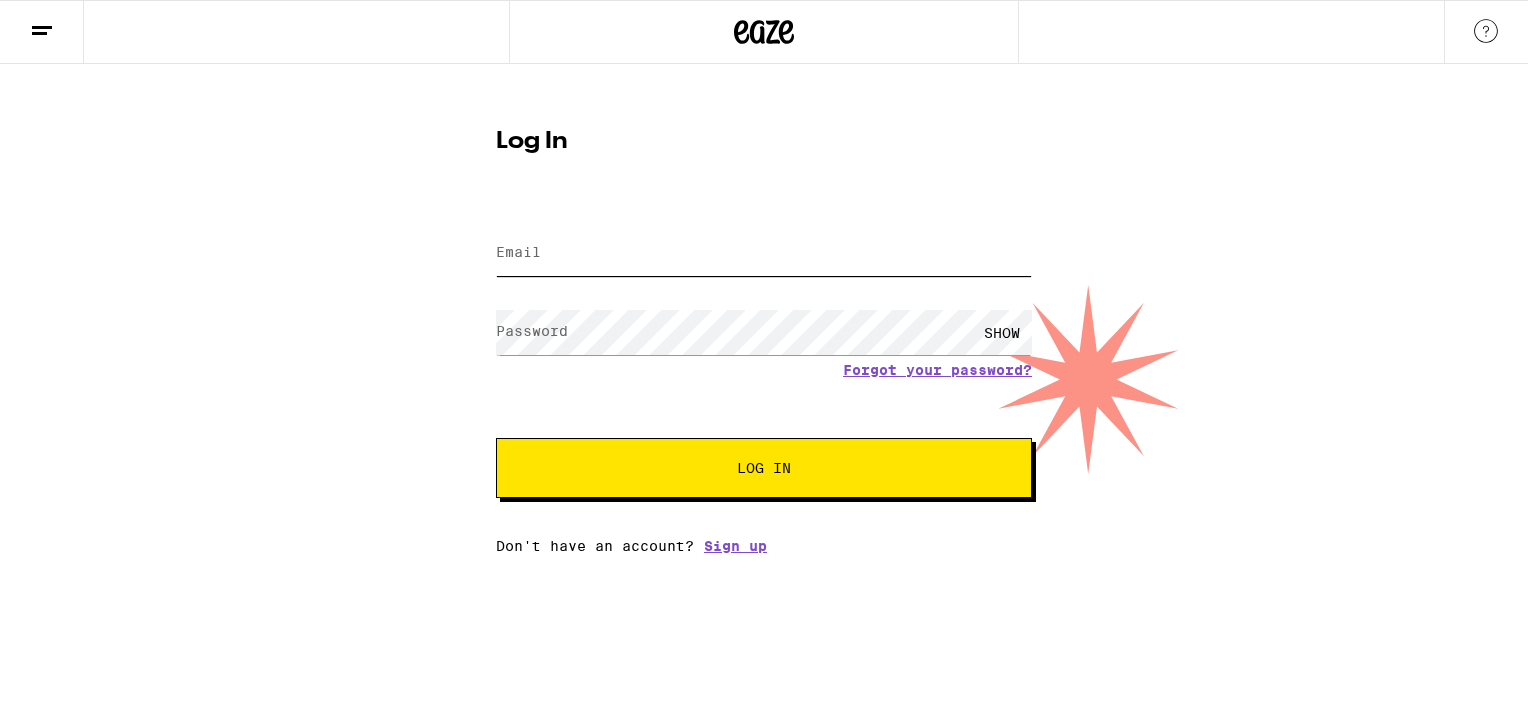 type on "[EMAIL]" 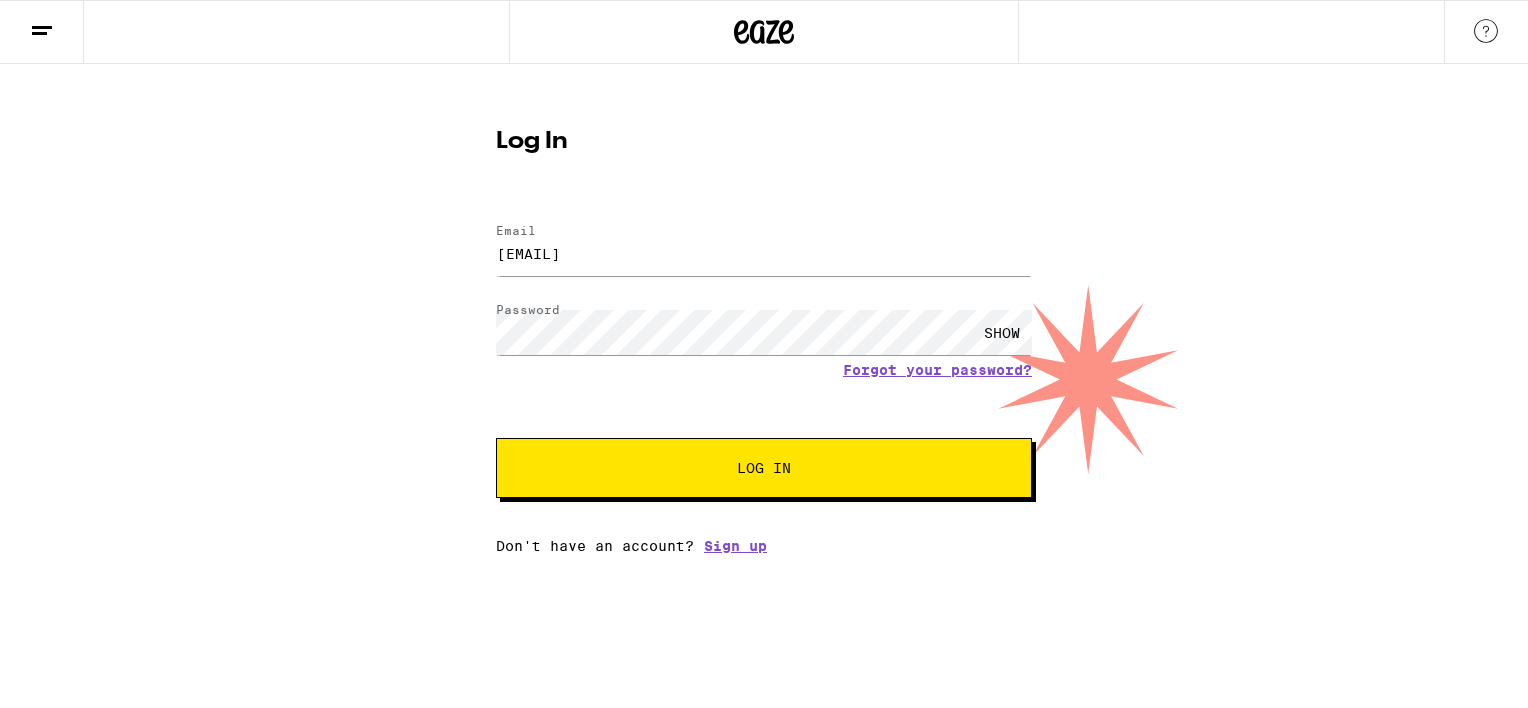 click on "Log In" at bounding box center (764, 468) 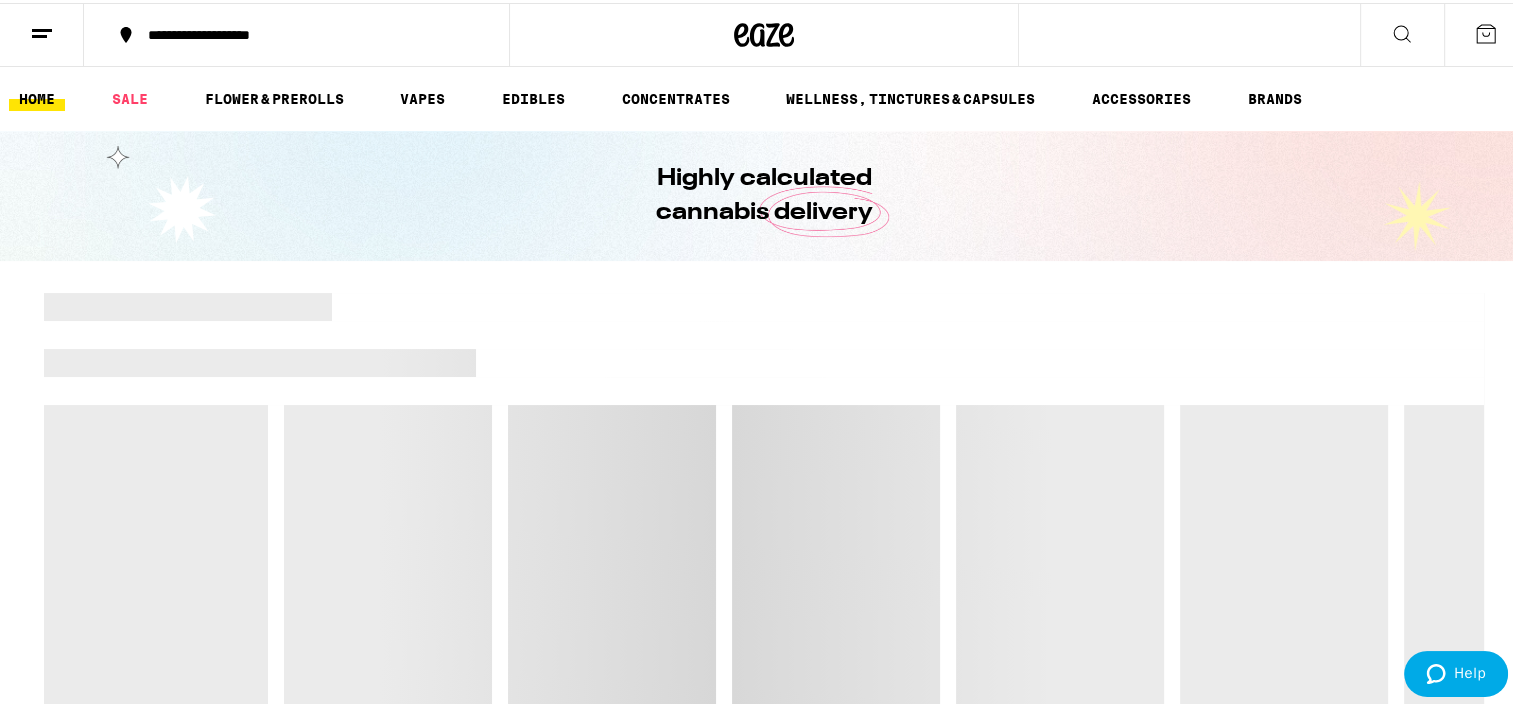 scroll, scrollTop: 0, scrollLeft: 0, axis: both 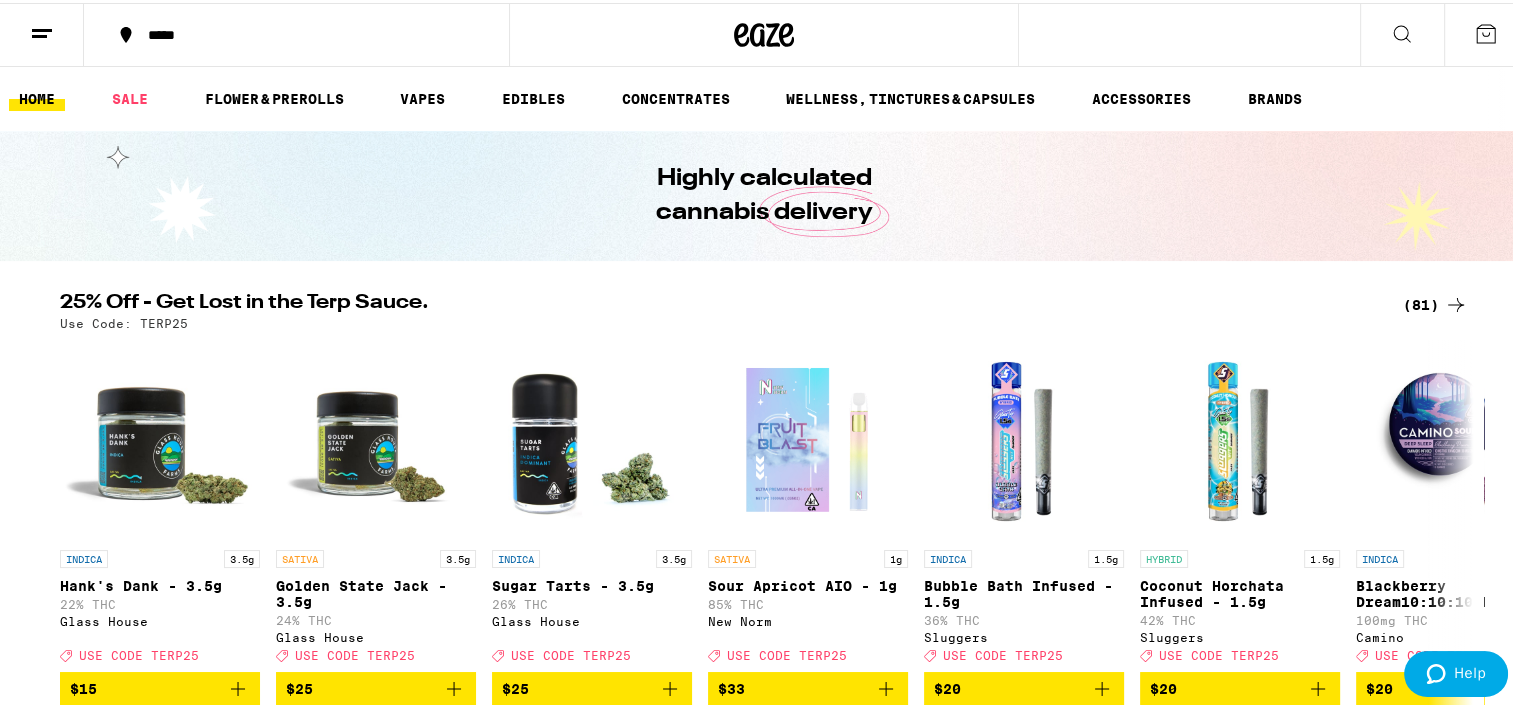 click at bounding box center (42, 31) 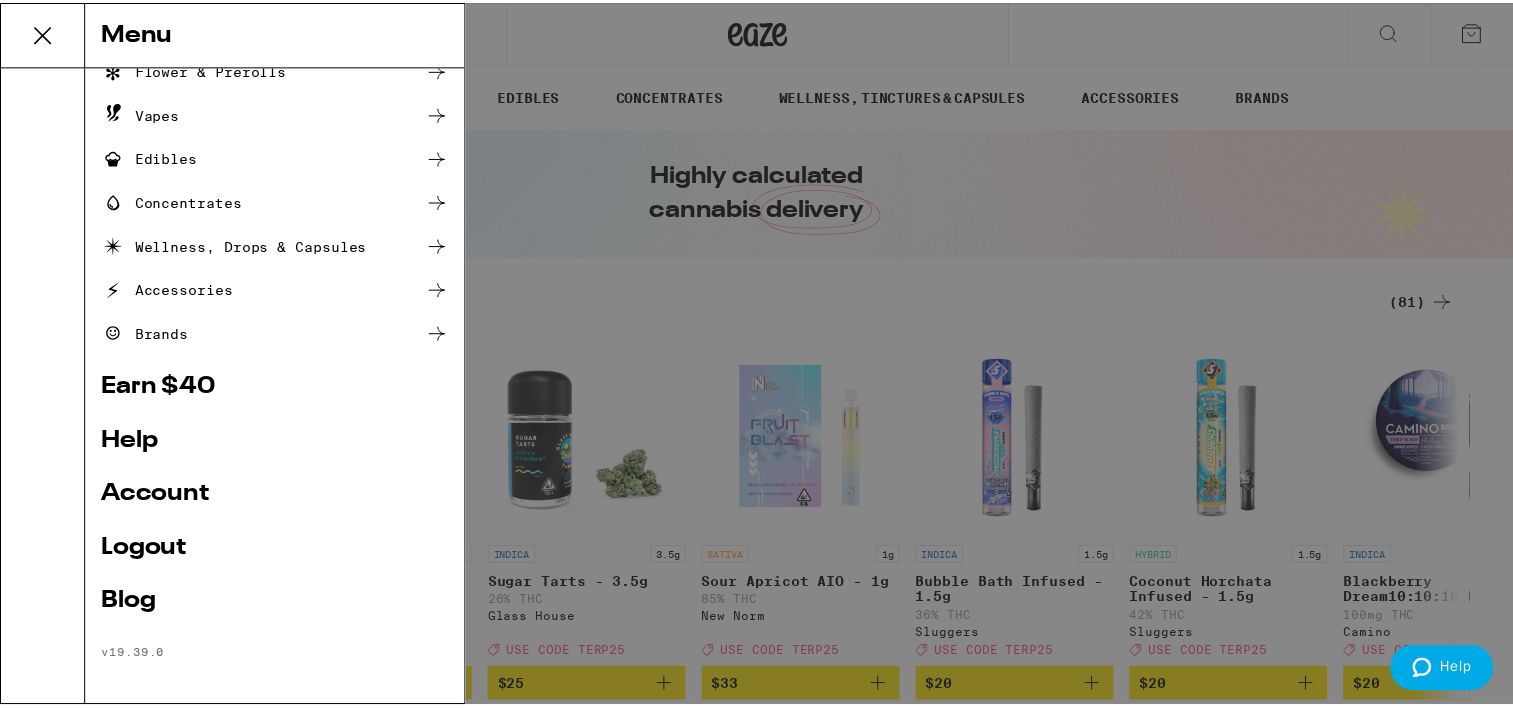scroll, scrollTop: 156, scrollLeft: 0, axis: vertical 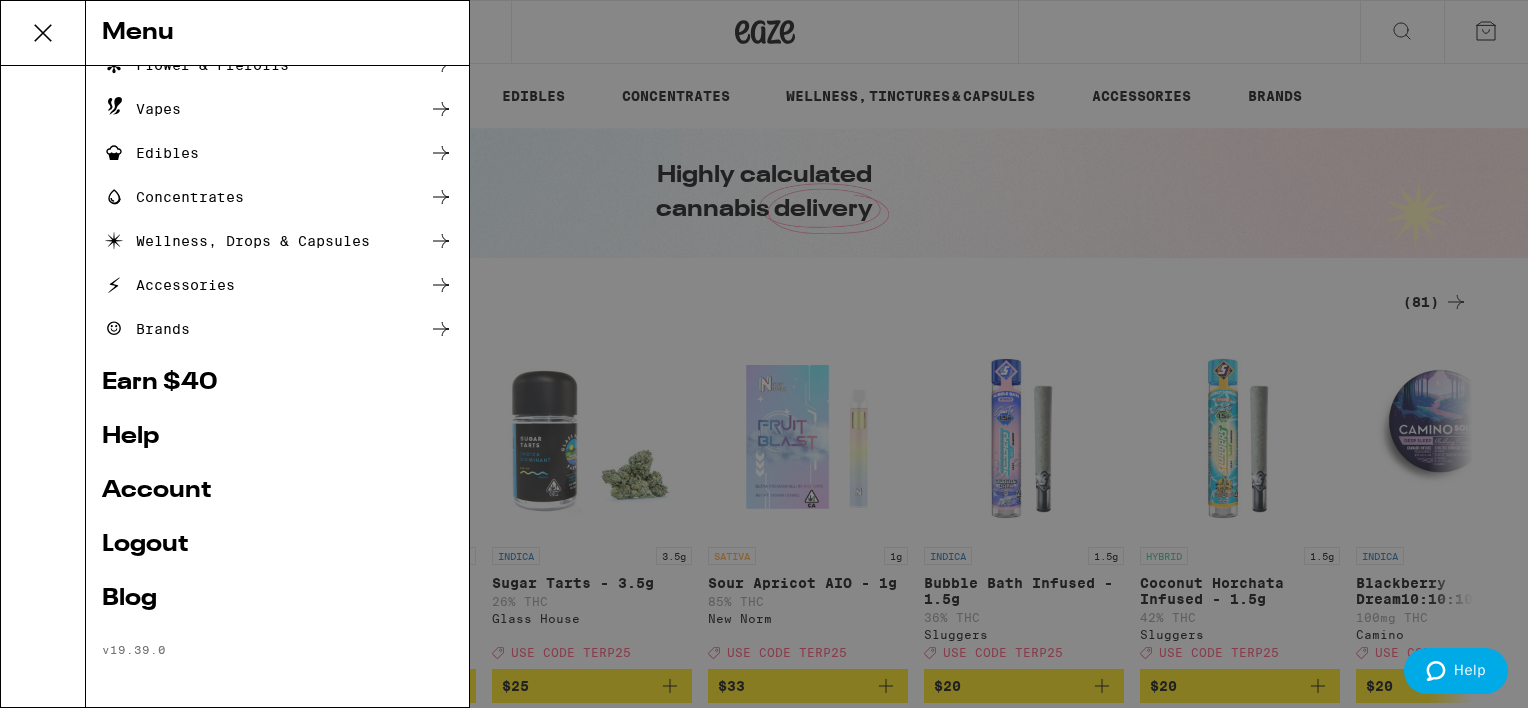 click on "Account" at bounding box center [277, 491] 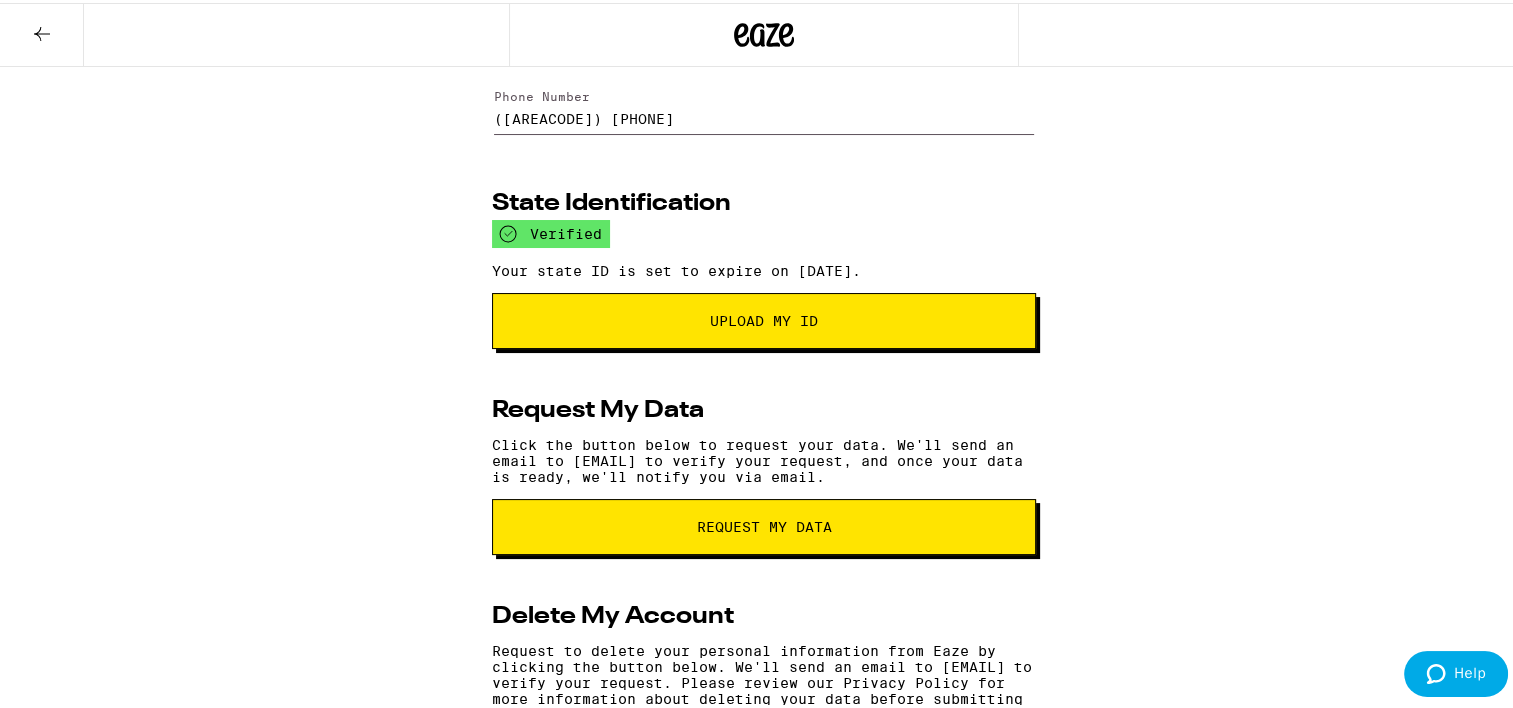 scroll, scrollTop: 0, scrollLeft: 0, axis: both 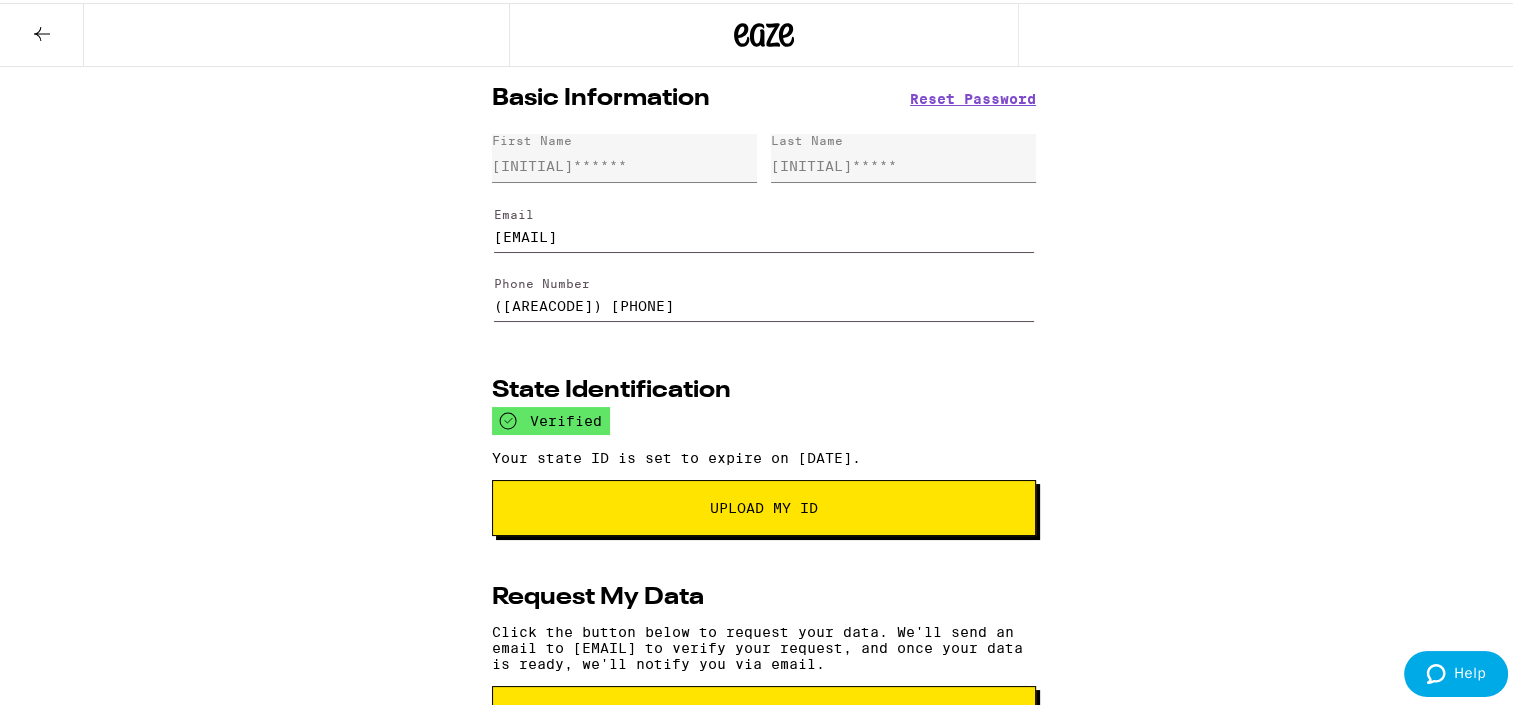 click at bounding box center [42, 32] 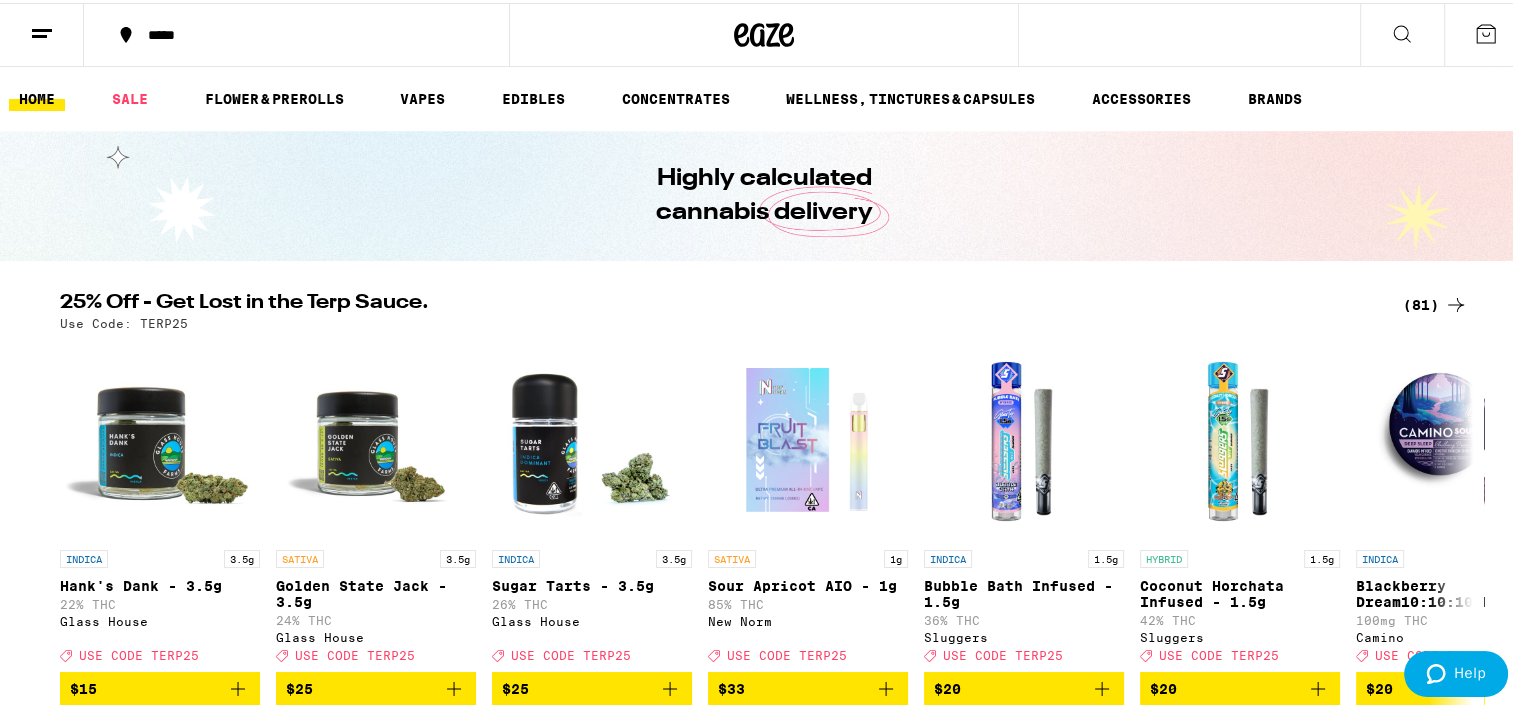 click on "CONCENTRATES" at bounding box center (676, 96) 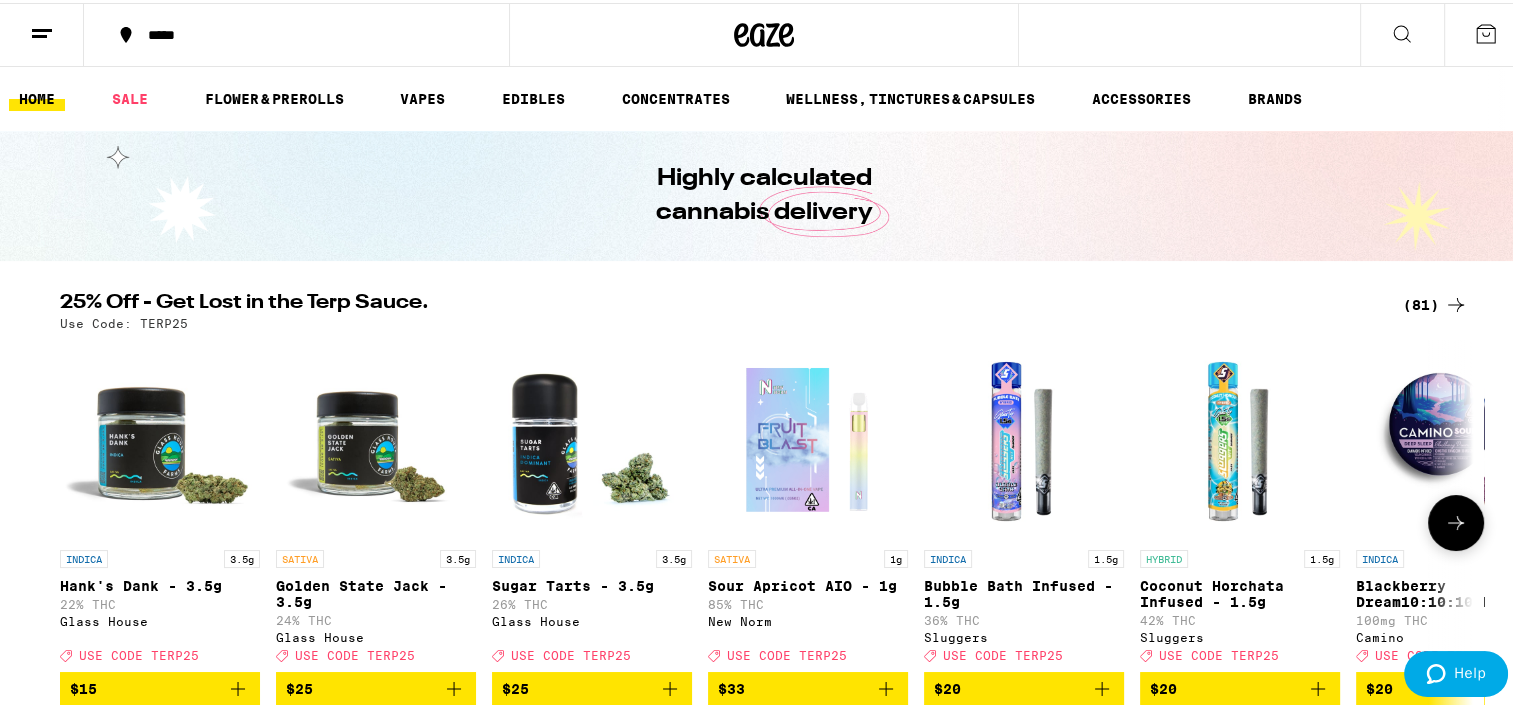 scroll, scrollTop: 300, scrollLeft: 0, axis: vertical 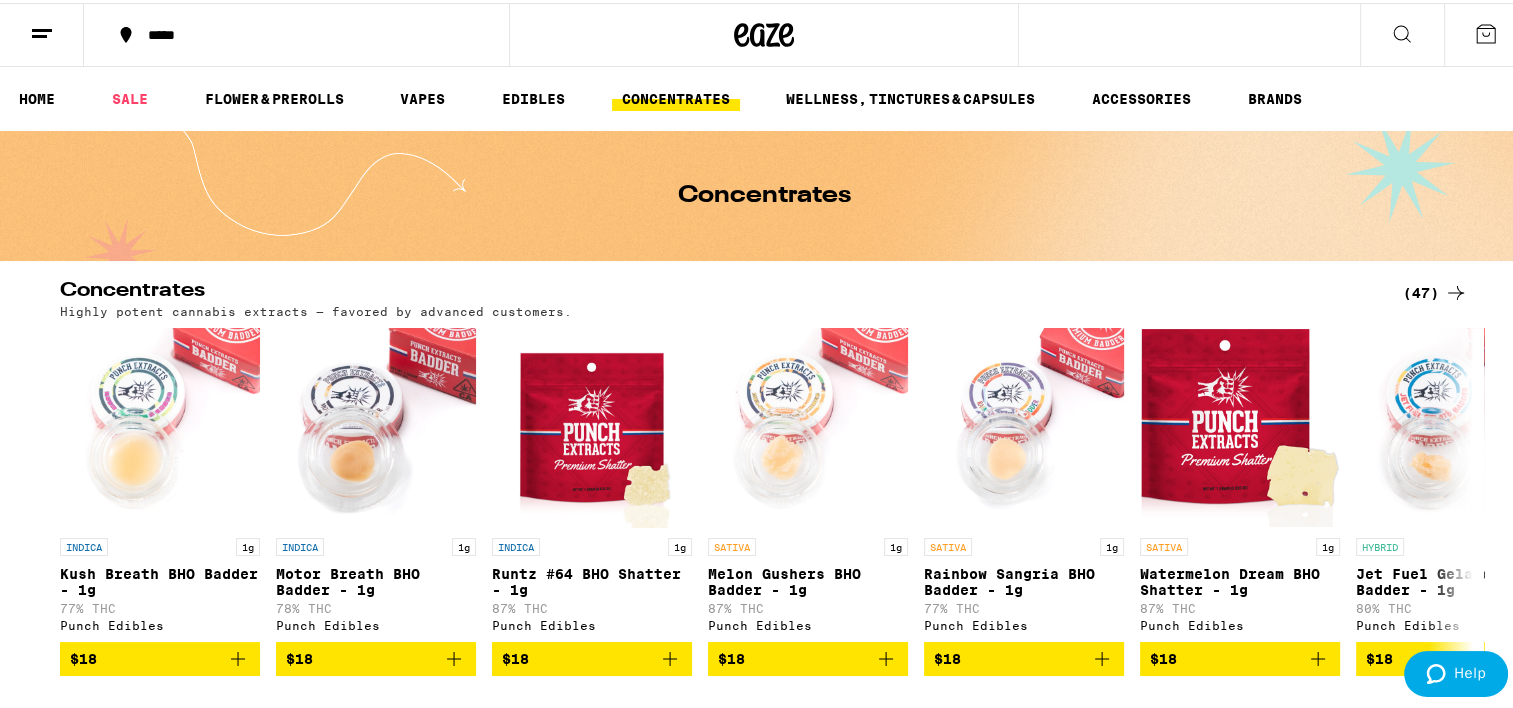 click on "CONCENTRATES" at bounding box center (676, 96) 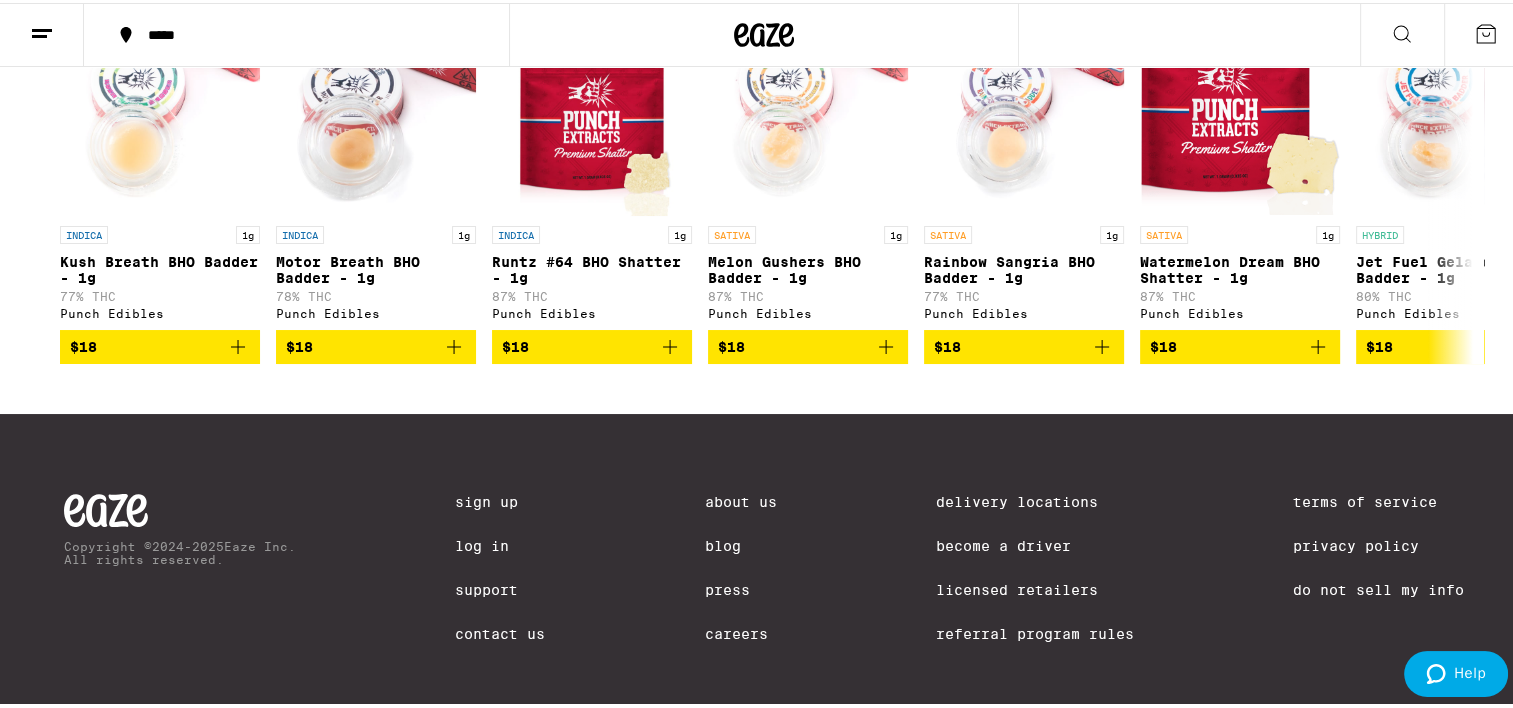 scroll, scrollTop: 150, scrollLeft: 0, axis: vertical 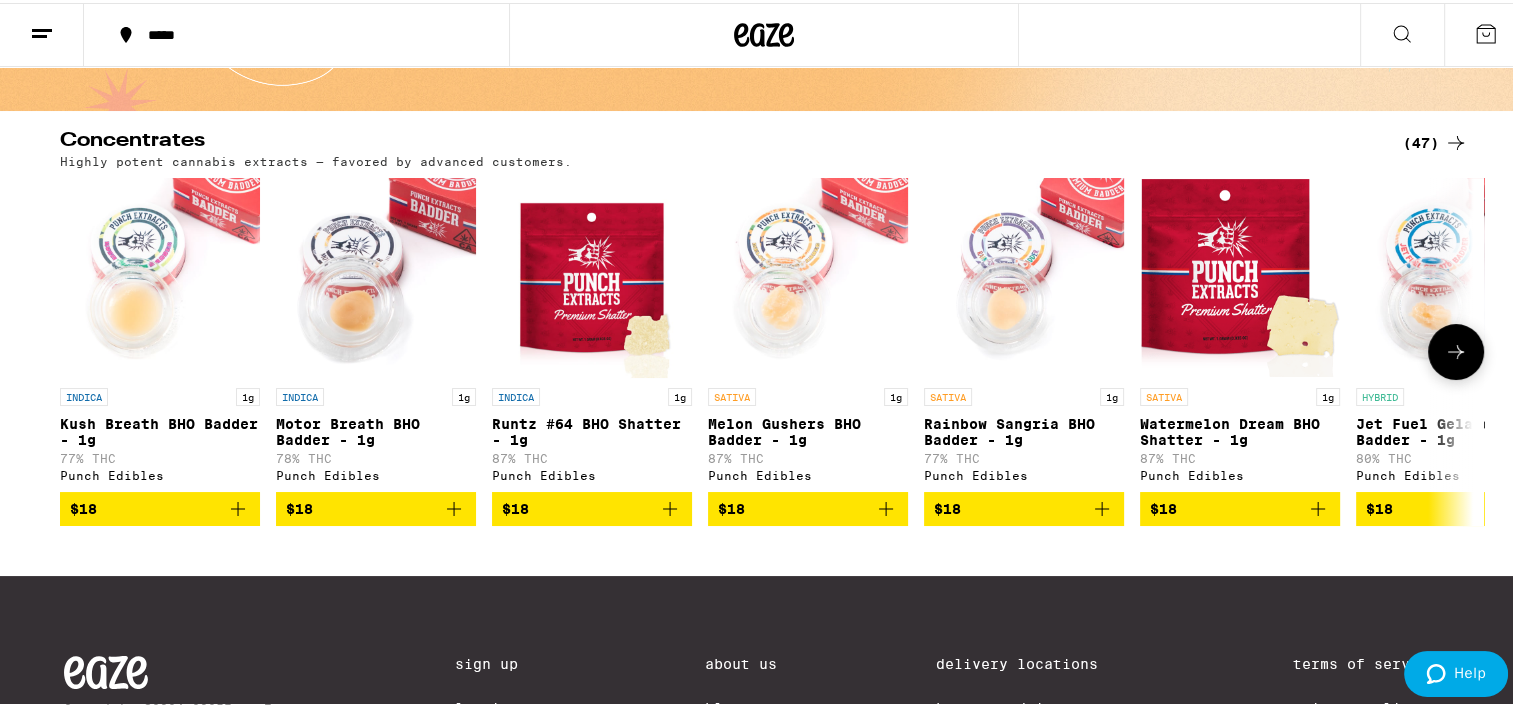 click at bounding box center (1456, 349) 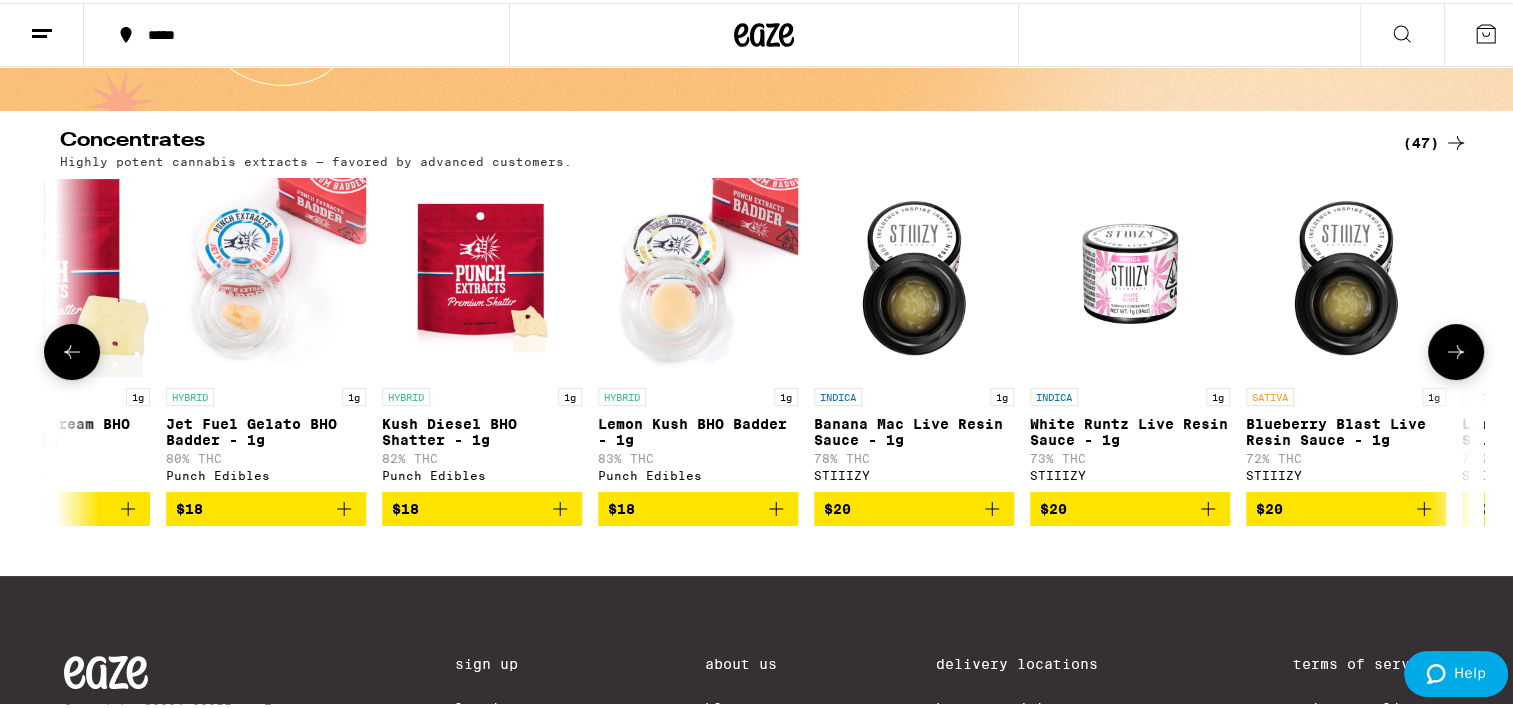 click at bounding box center [1456, 349] 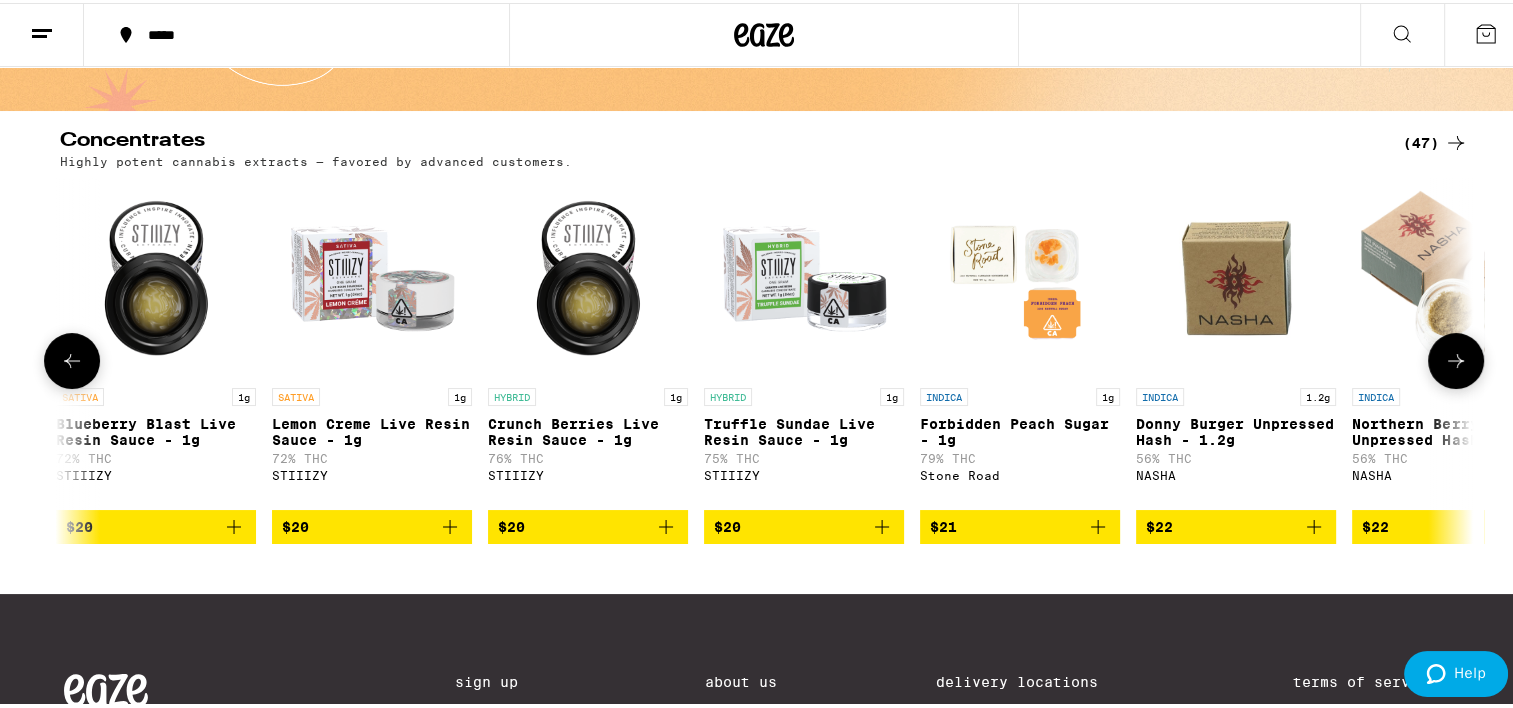 click at bounding box center [1456, 358] 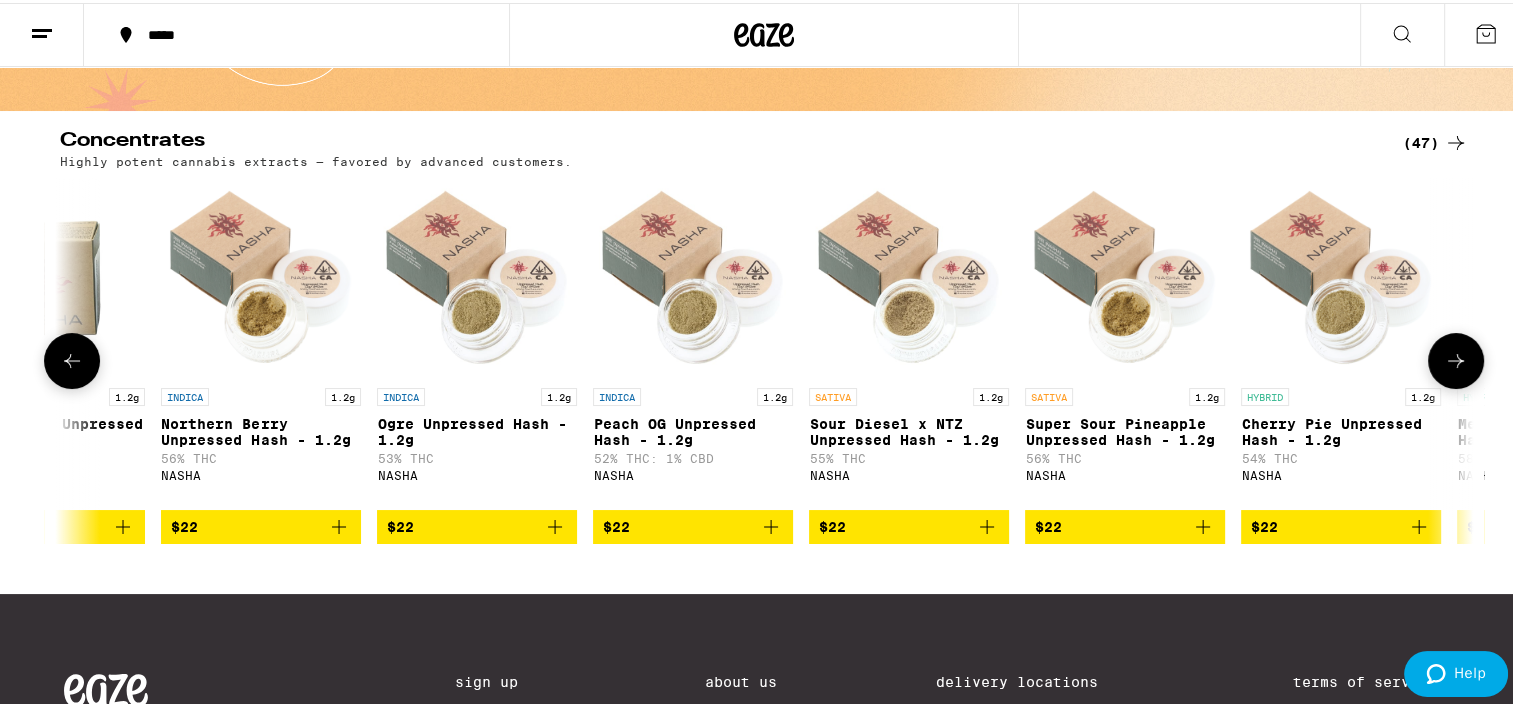 click at bounding box center [1456, 358] 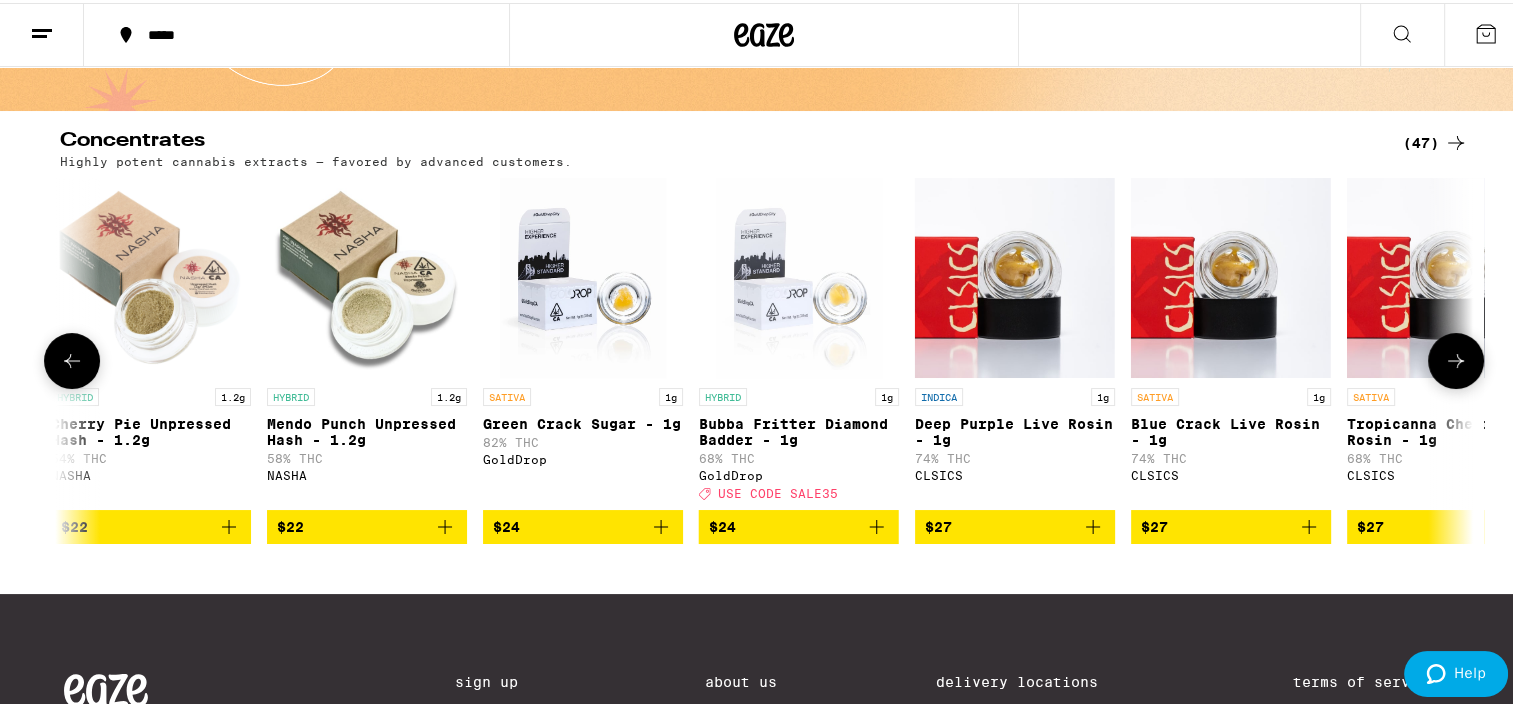 click at bounding box center [1456, 358] 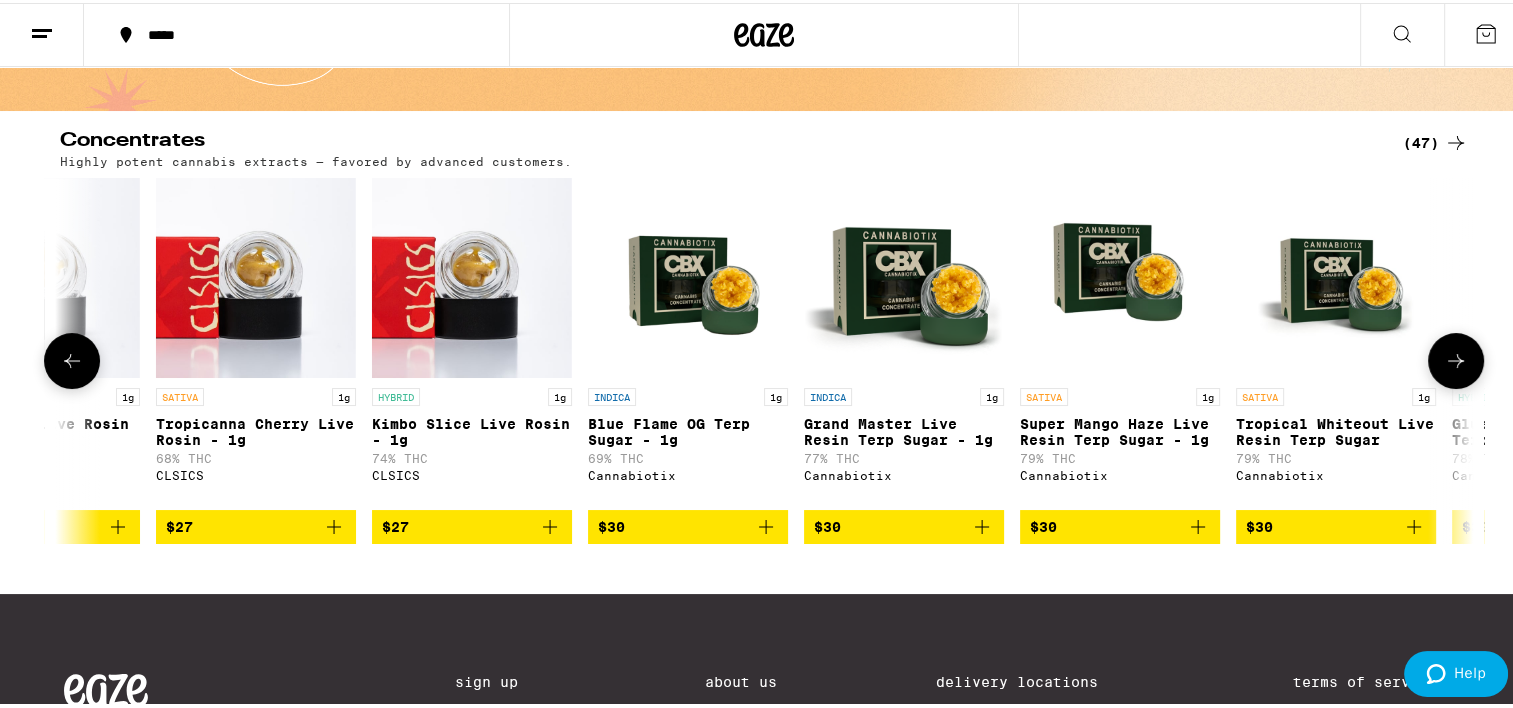 click at bounding box center (1456, 358) 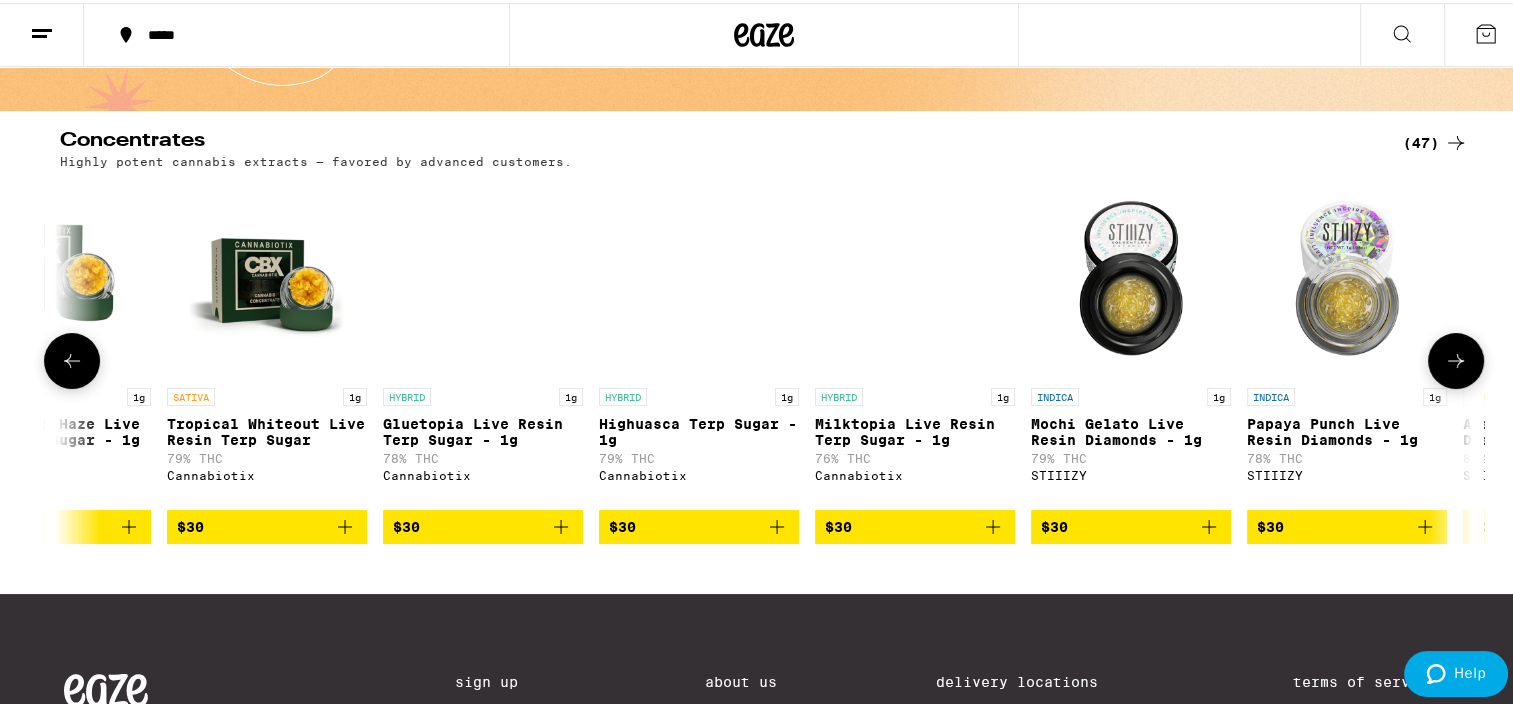 scroll, scrollTop: 0, scrollLeft: 7142, axis: horizontal 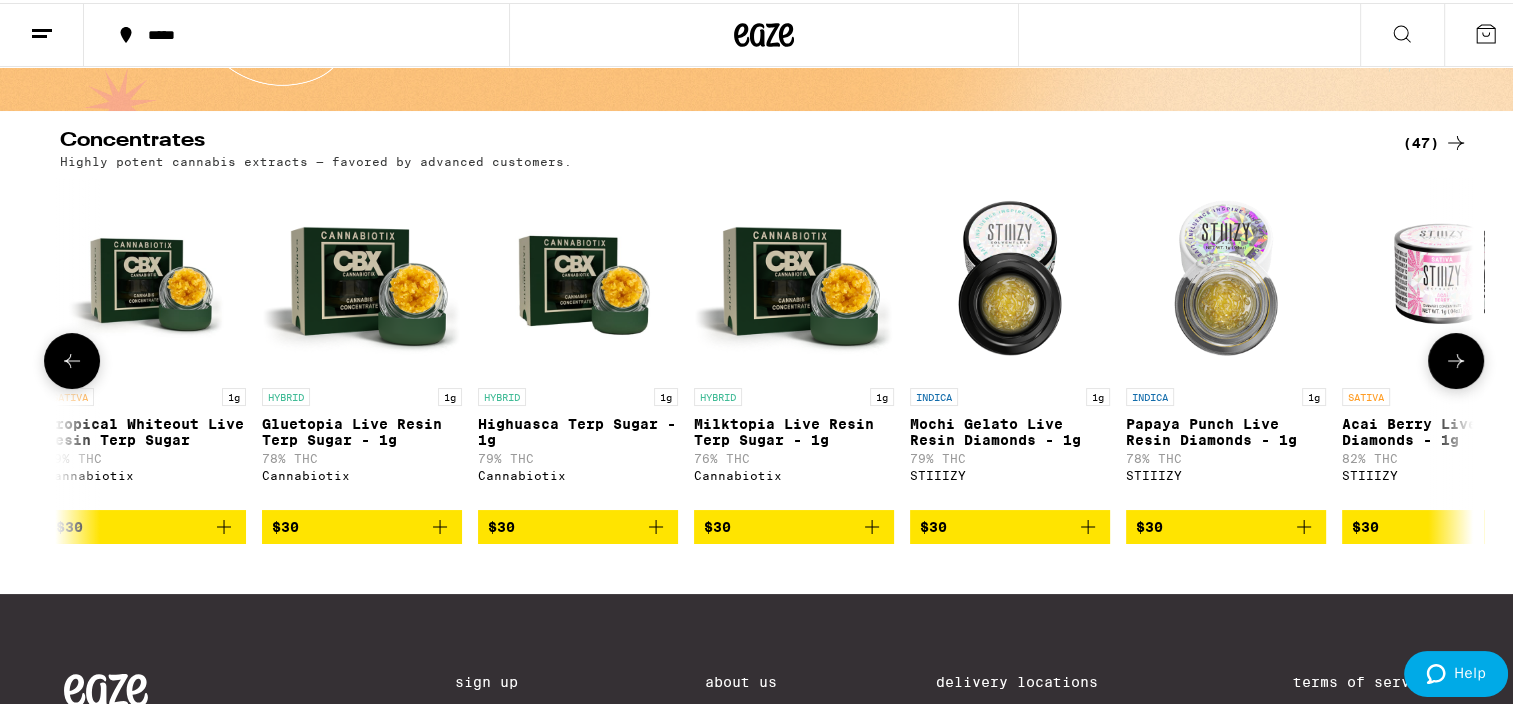 click at bounding box center [72, 358] 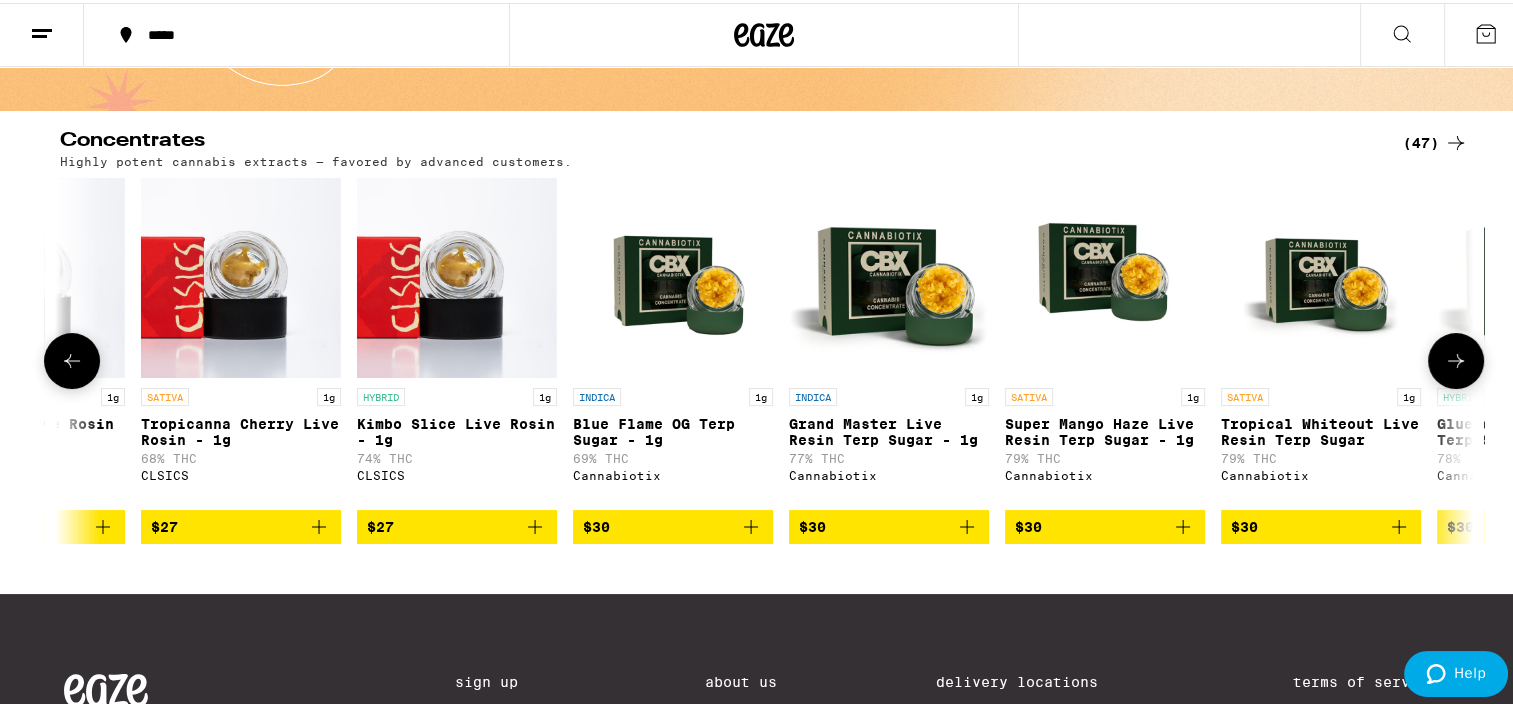 scroll, scrollTop: 0, scrollLeft: 5952, axis: horizontal 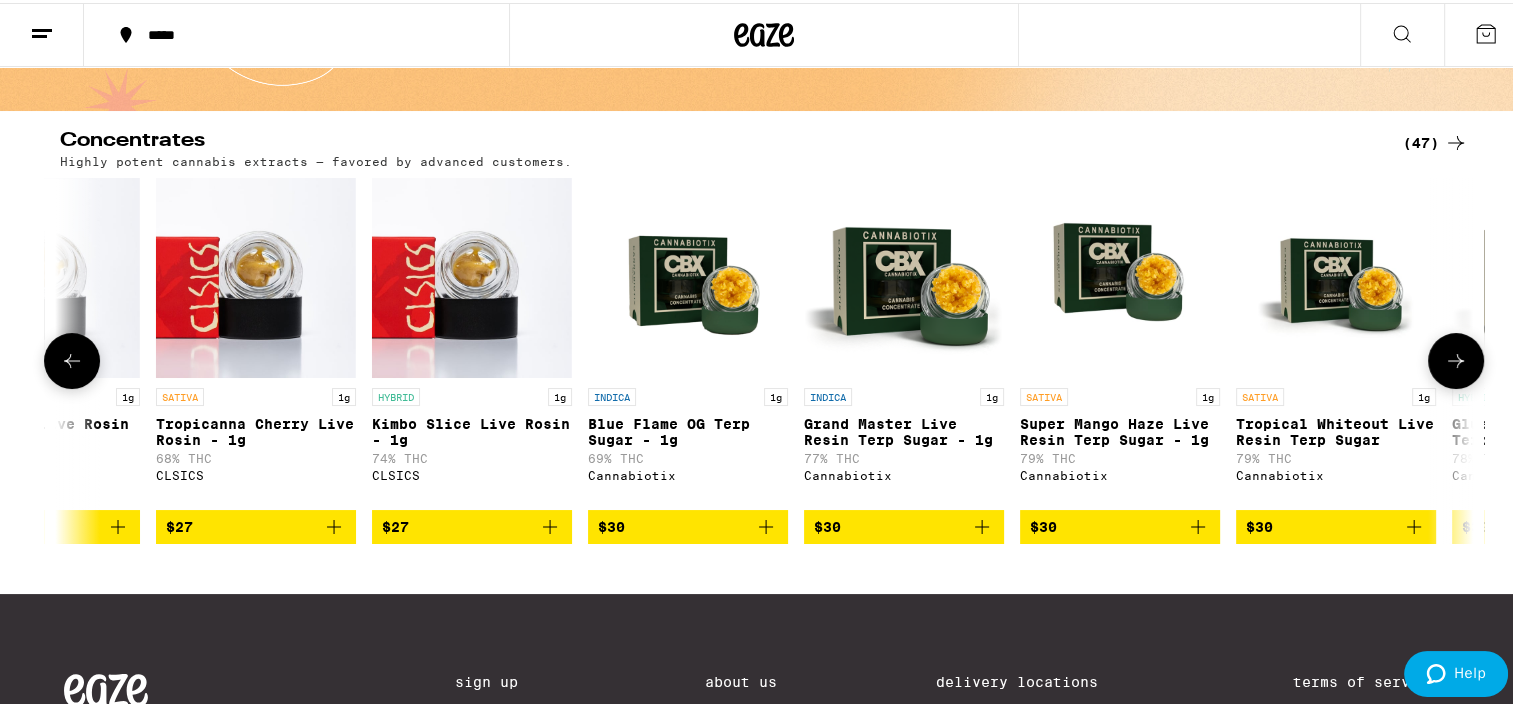 click at bounding box center [72, 358] 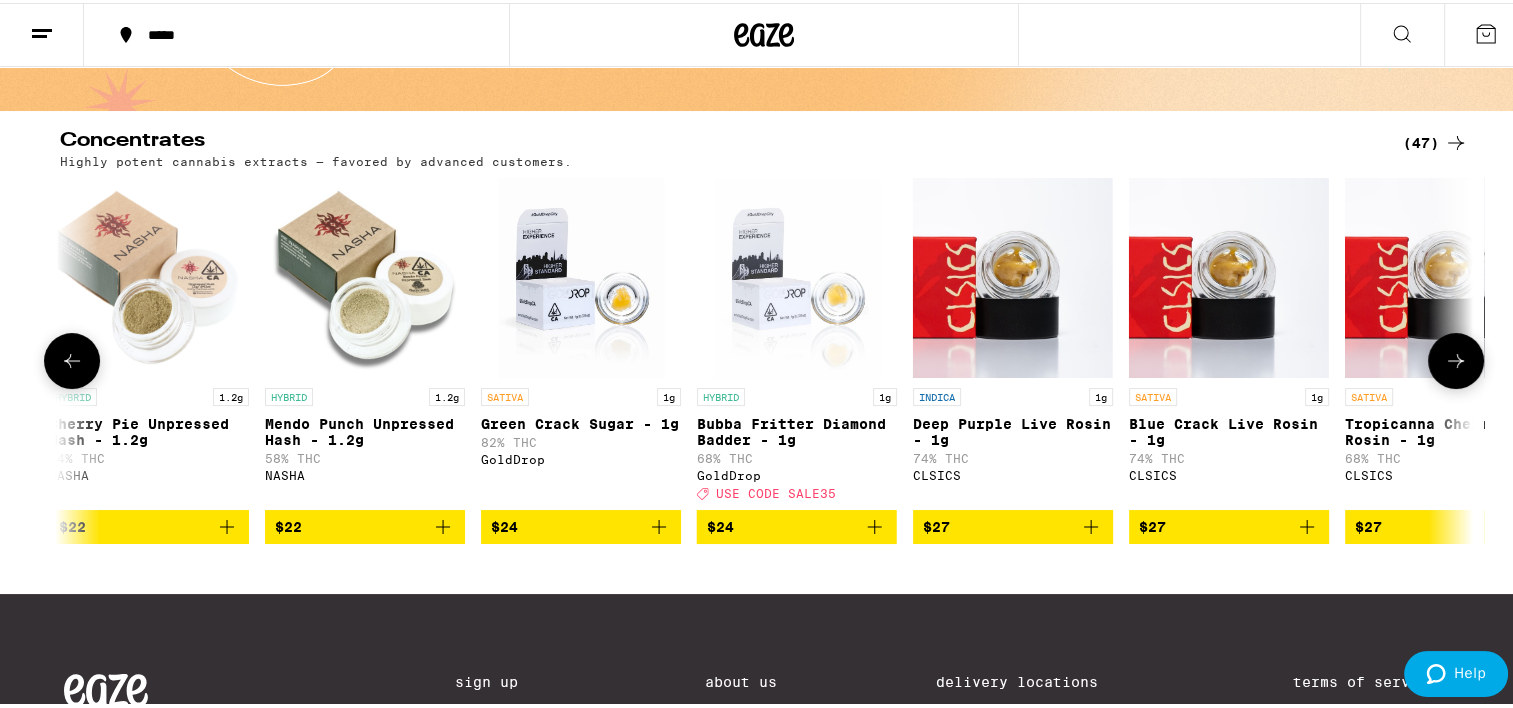 click at bounding box center [72, 358] 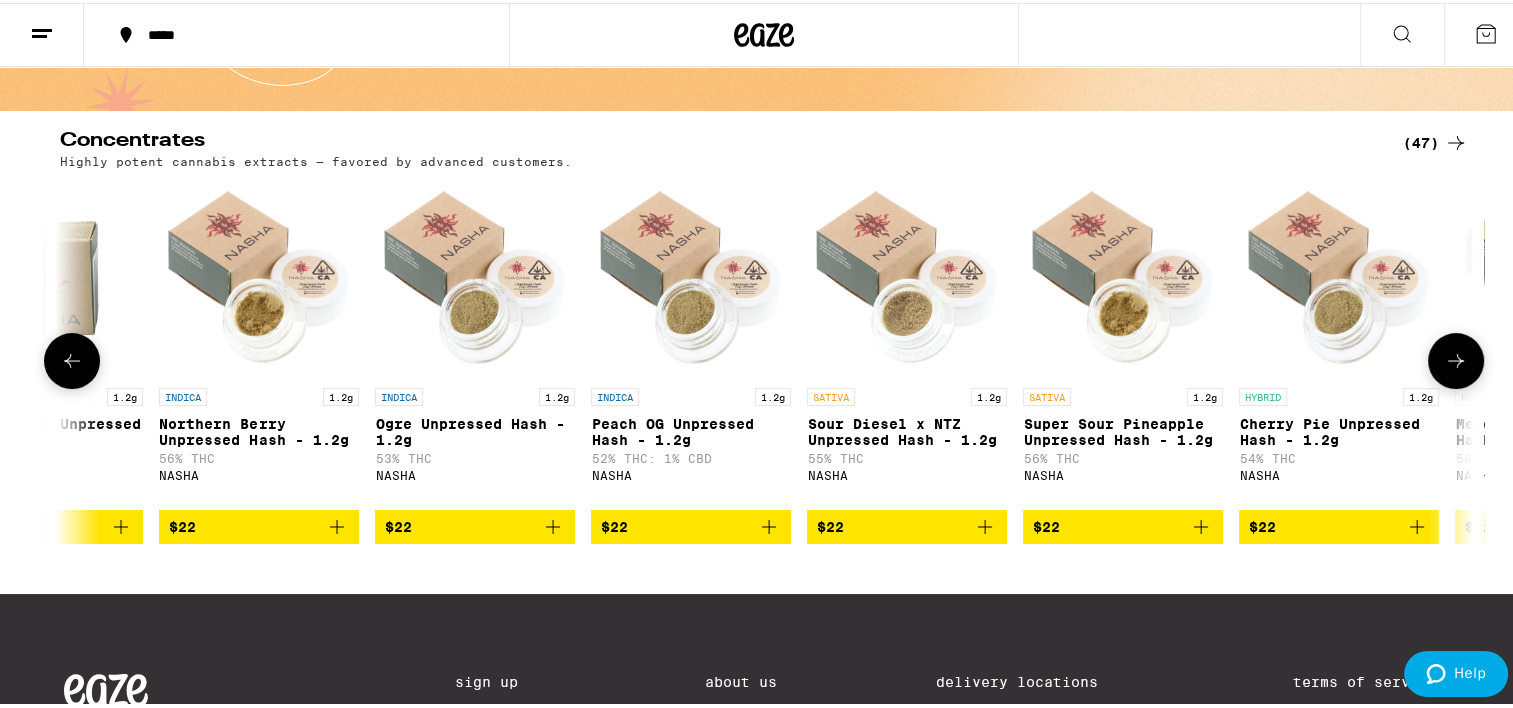 click at bounding box center [72, 358] 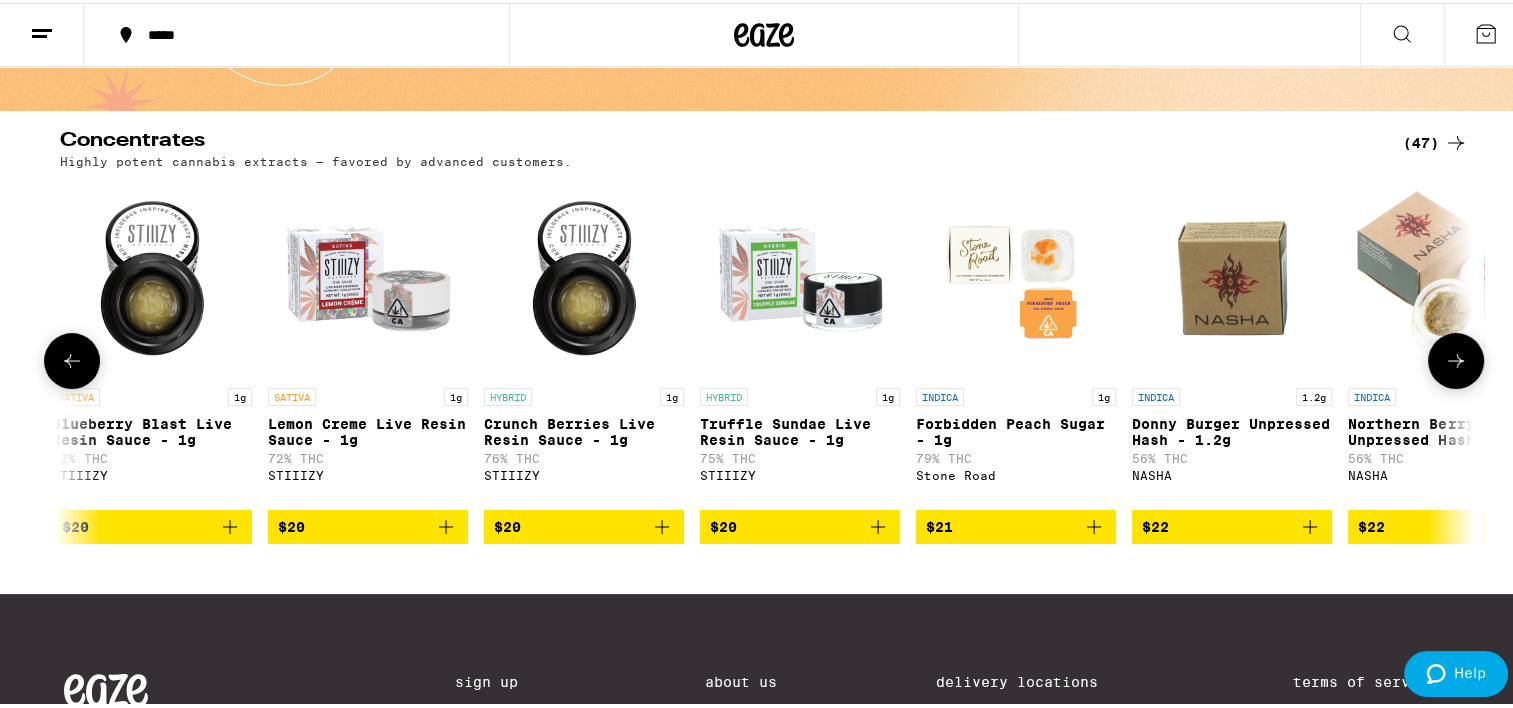 click at bounding box center (72, 358) 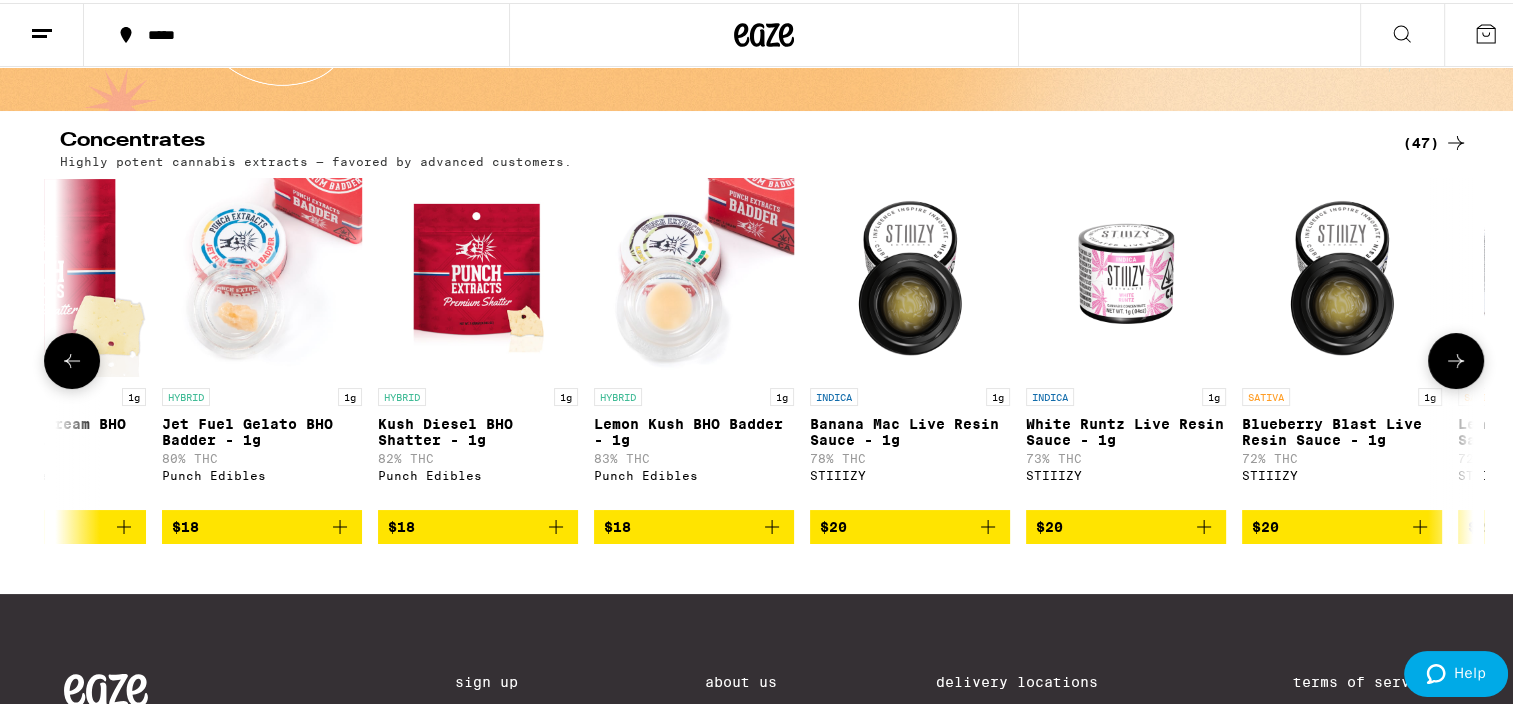 click at bounding box center (72, 358) 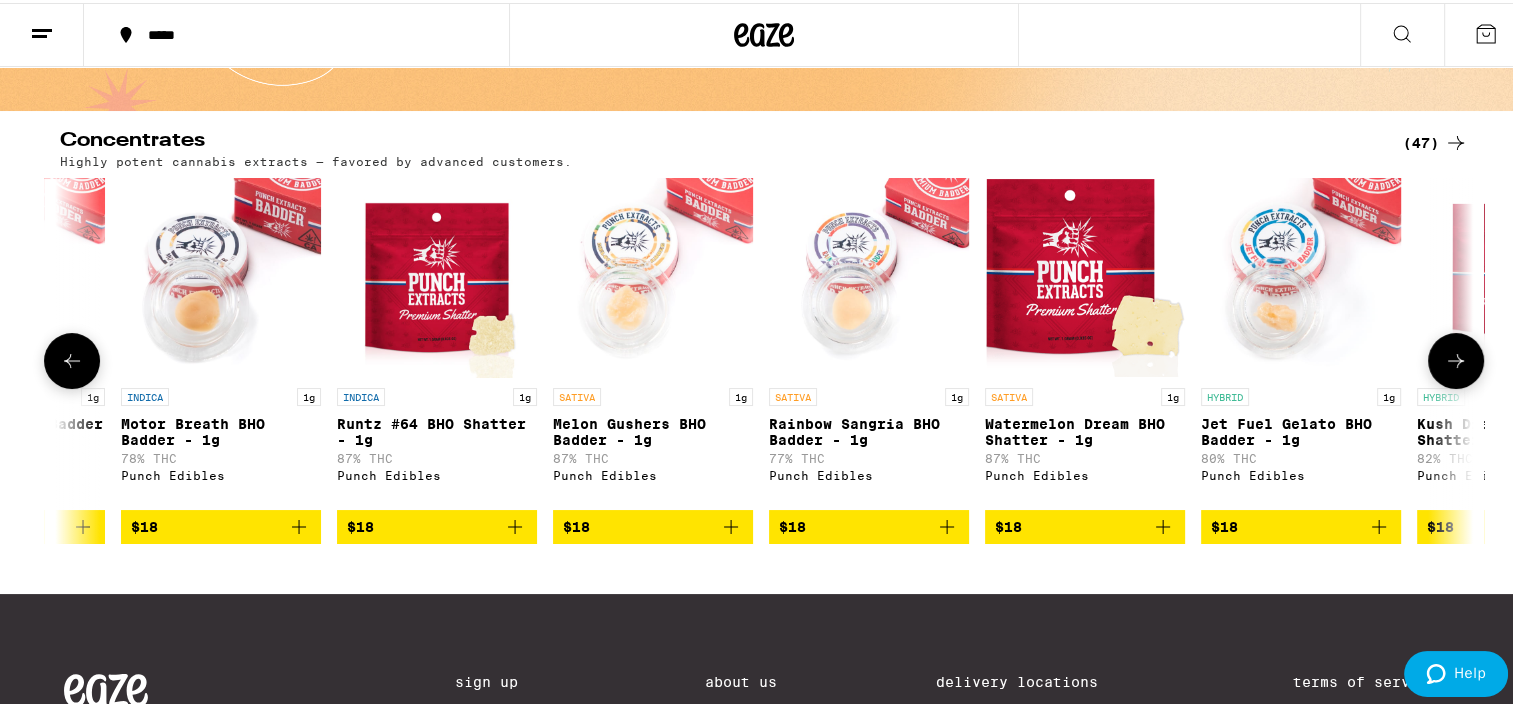 scroll, scrollTop: 0, scrollLeft: 4, axis: horizontal 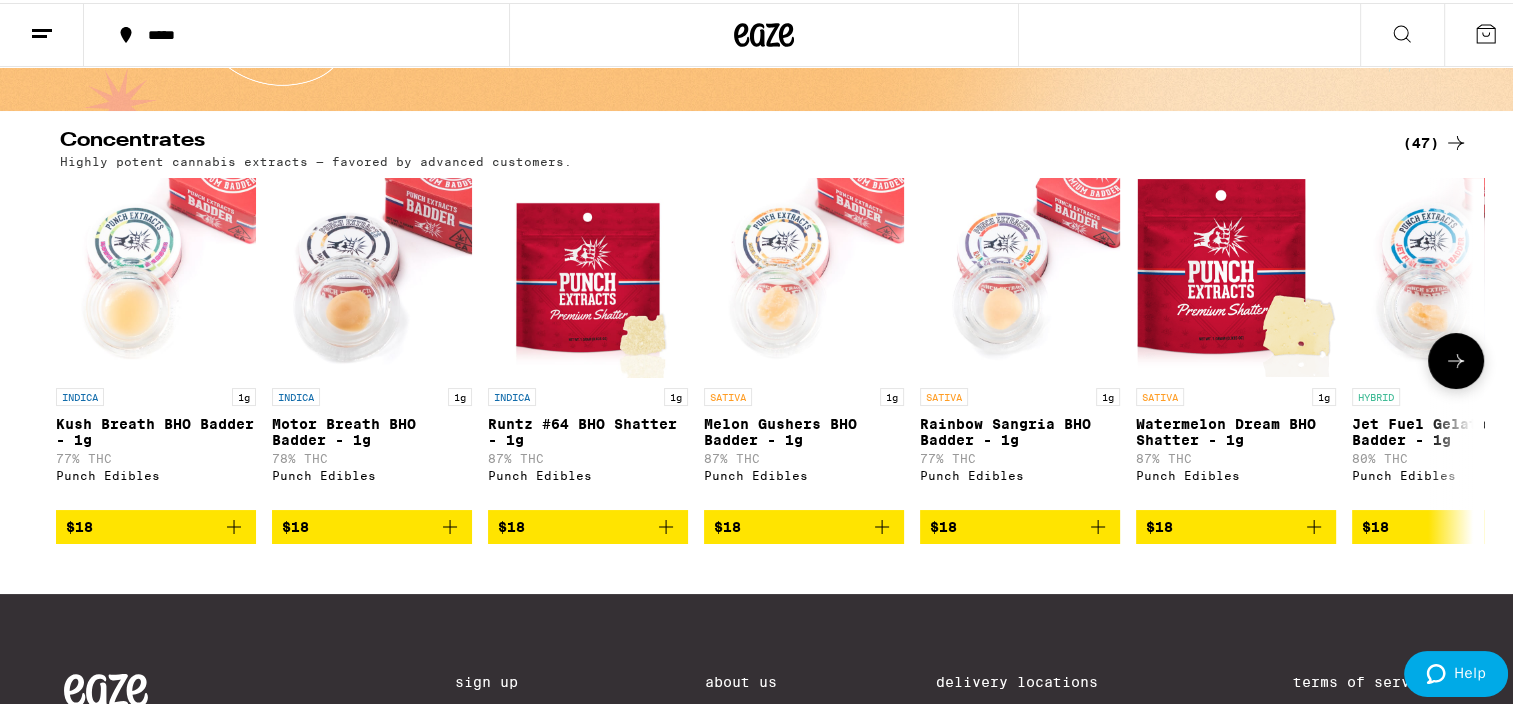 click at bounding box center (72, 358) 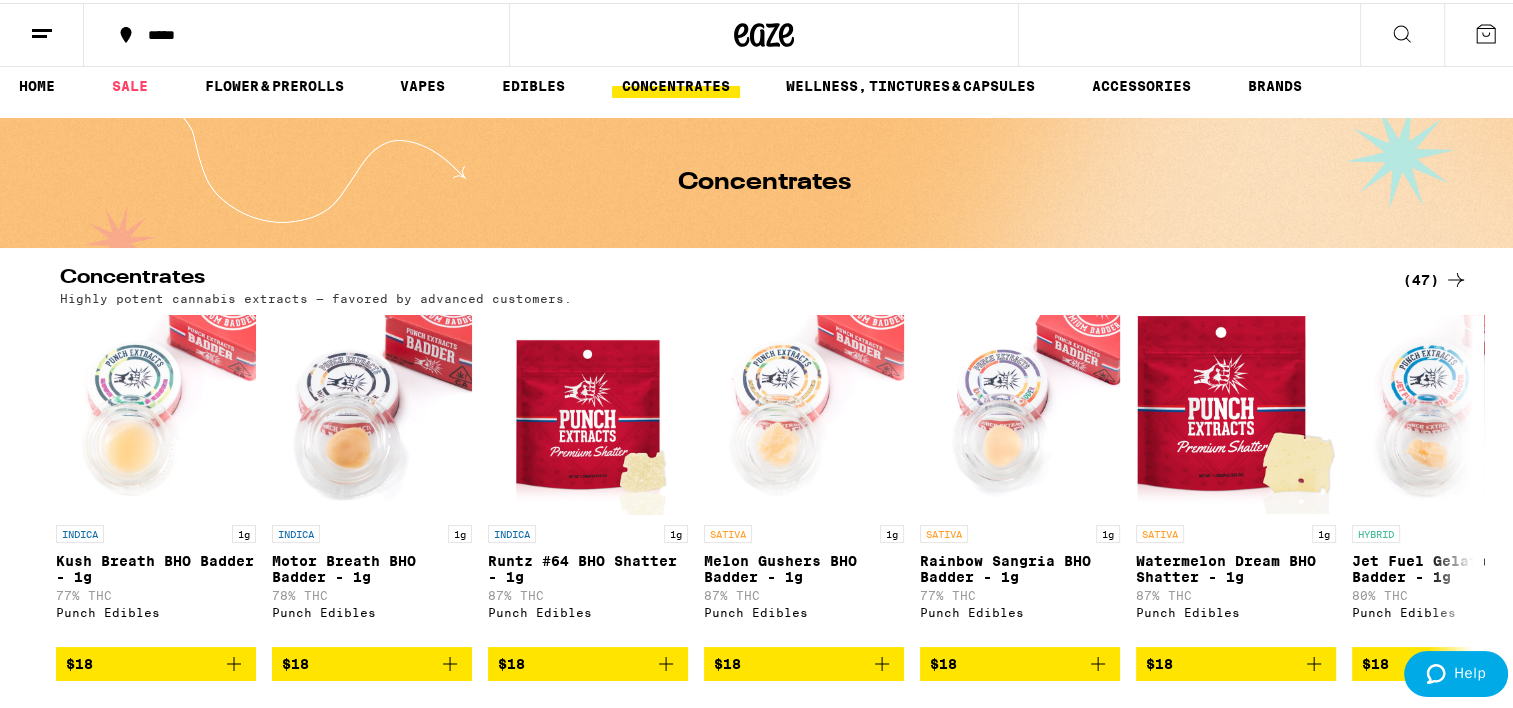 scroll, scrollTop: 0, scrollLeft: 0, axis: both 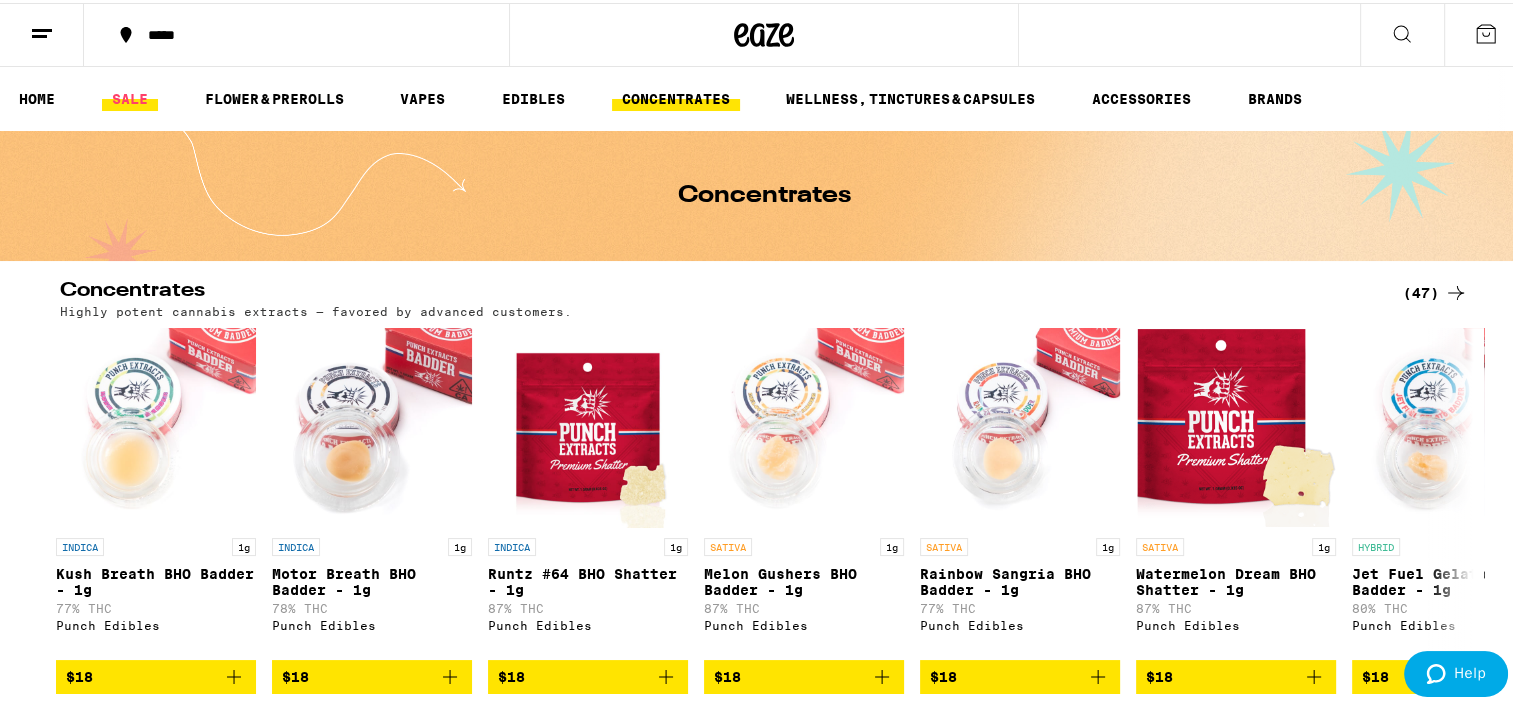 click on "SALE" at bounding box center (130, 96) 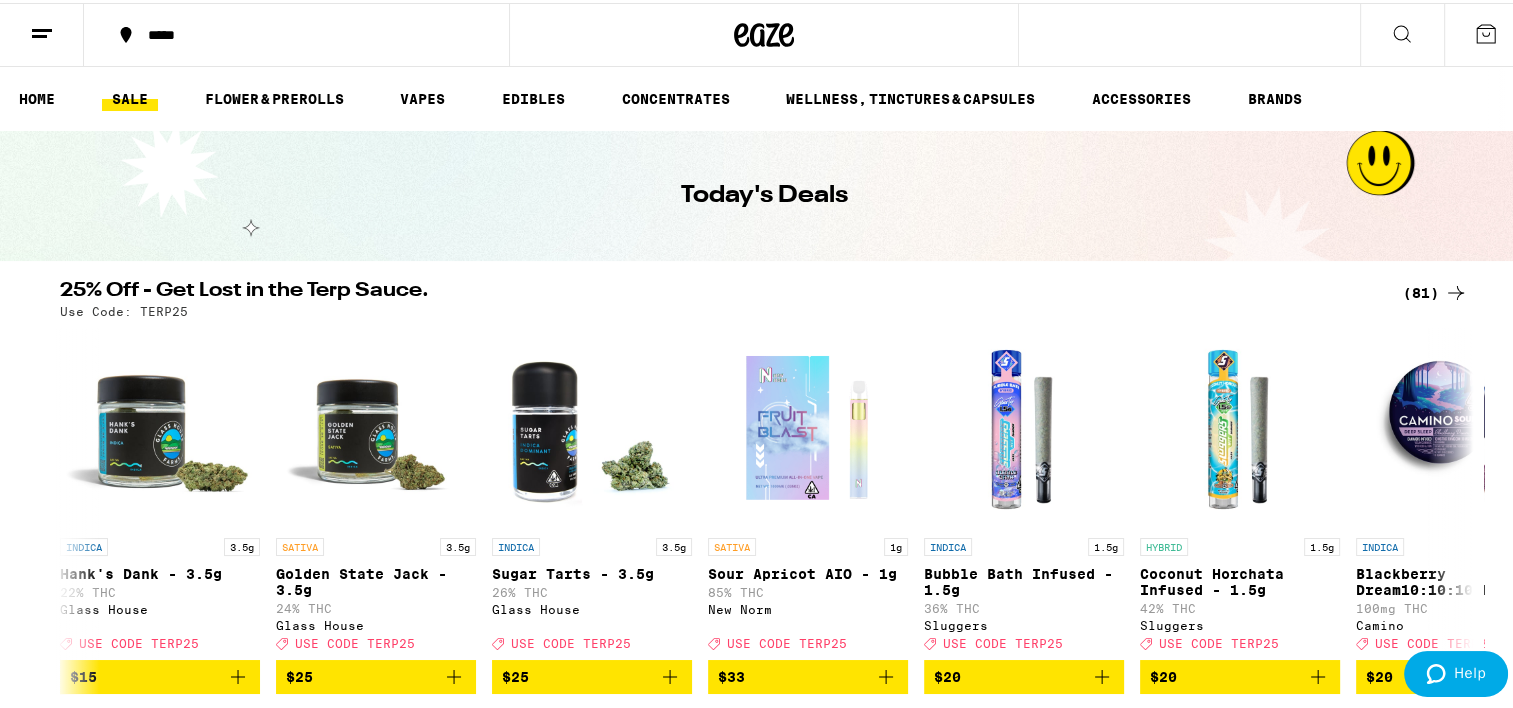 click on "SALE" at bounding box center [130, 96] 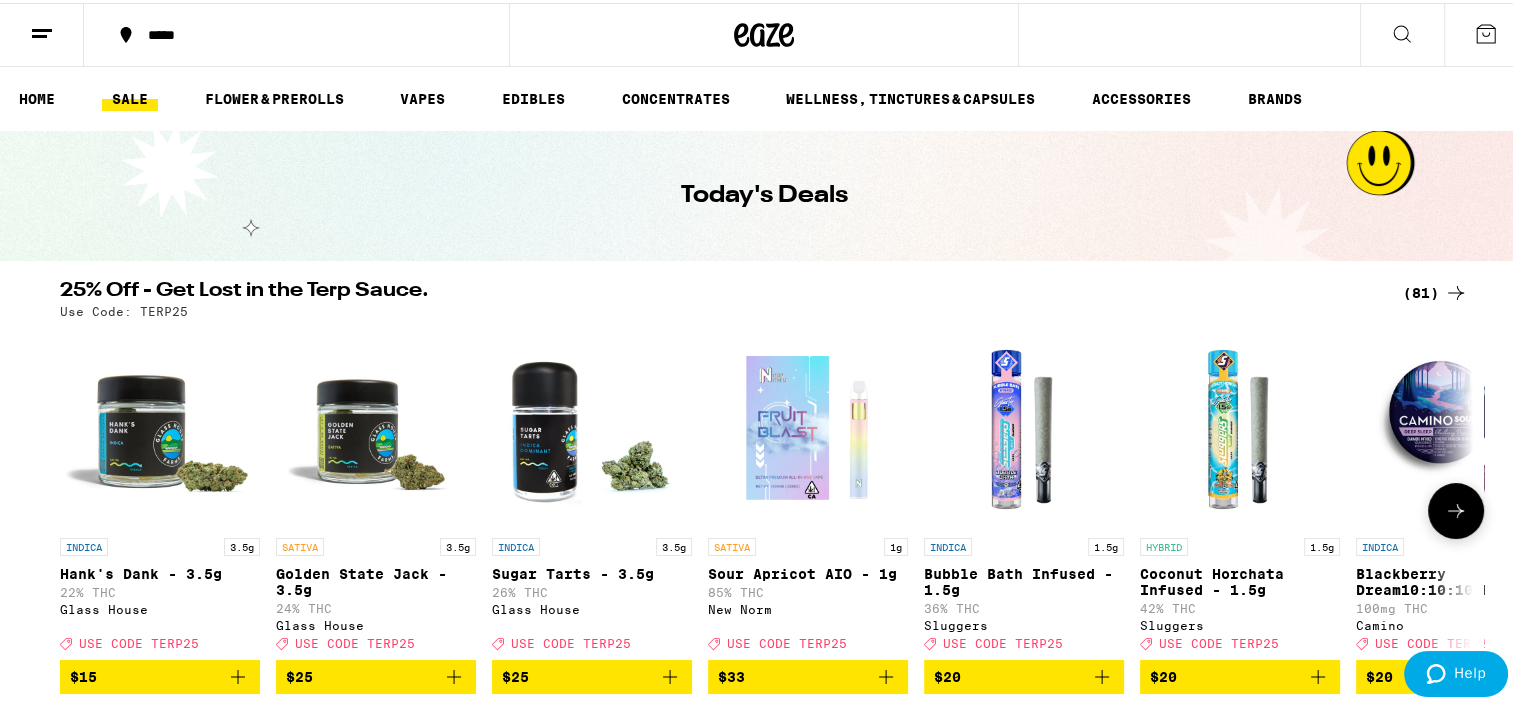 click at bounding box center (1456, 508) 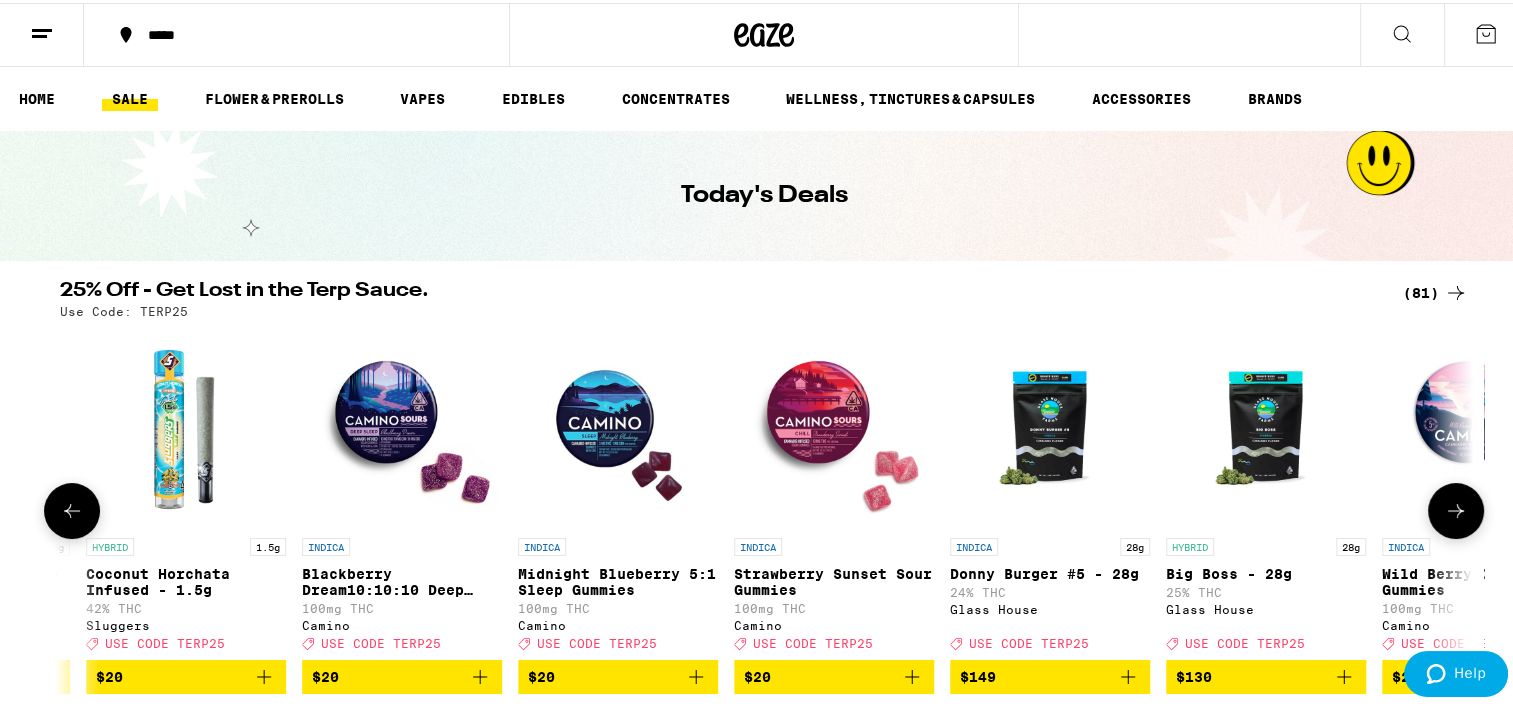 scroll, scrollTop: 0, scrollLeft: 1190, axis: horizontal 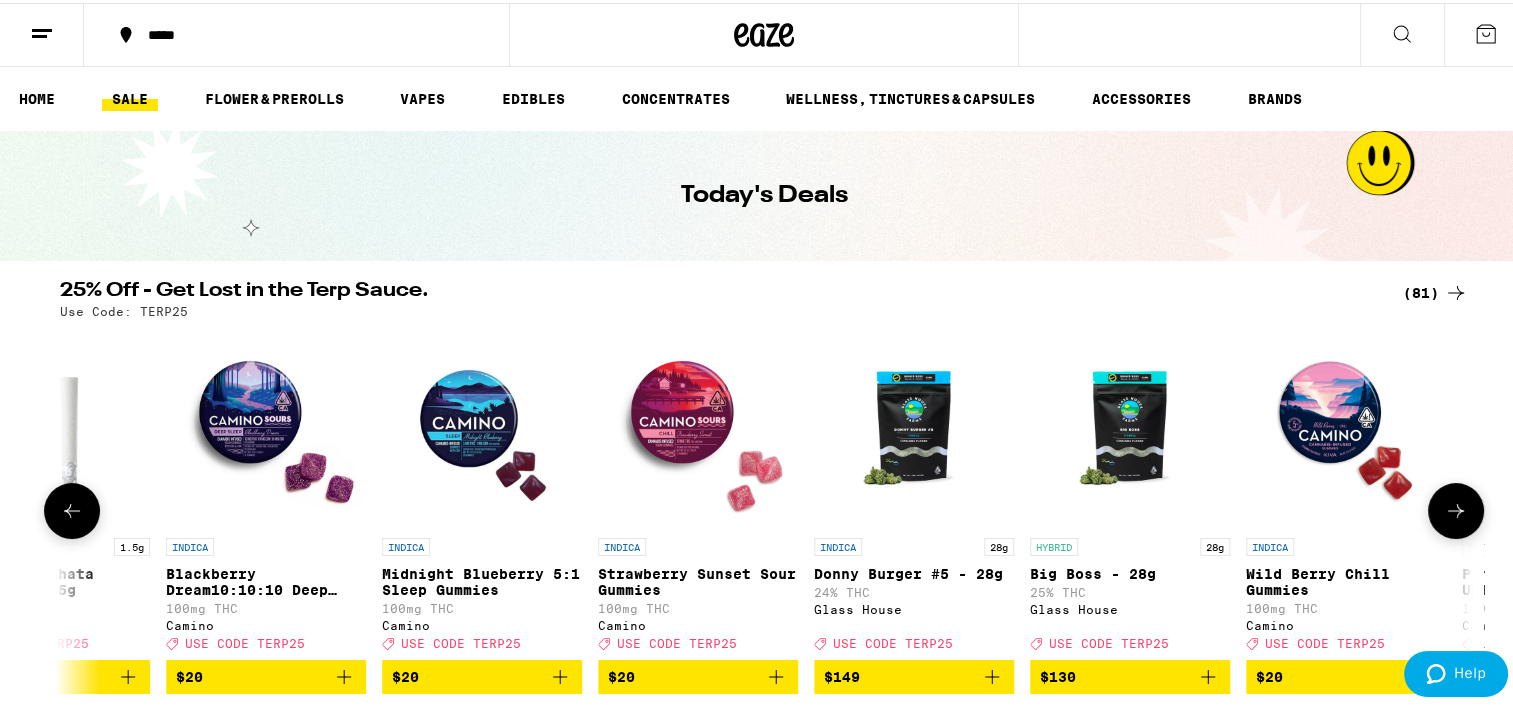 click at bounding box center (1456, 508) 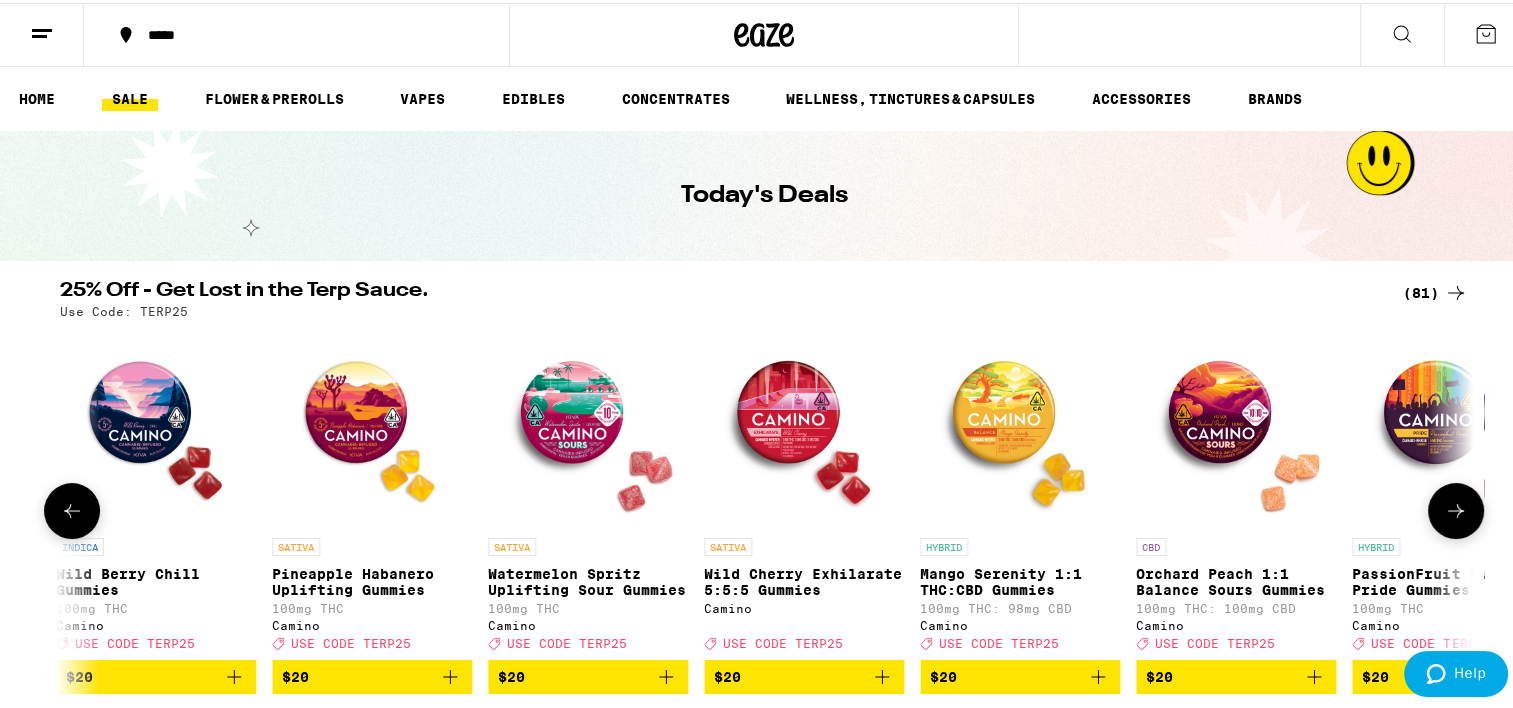 click at bounding box center (1456, 508) 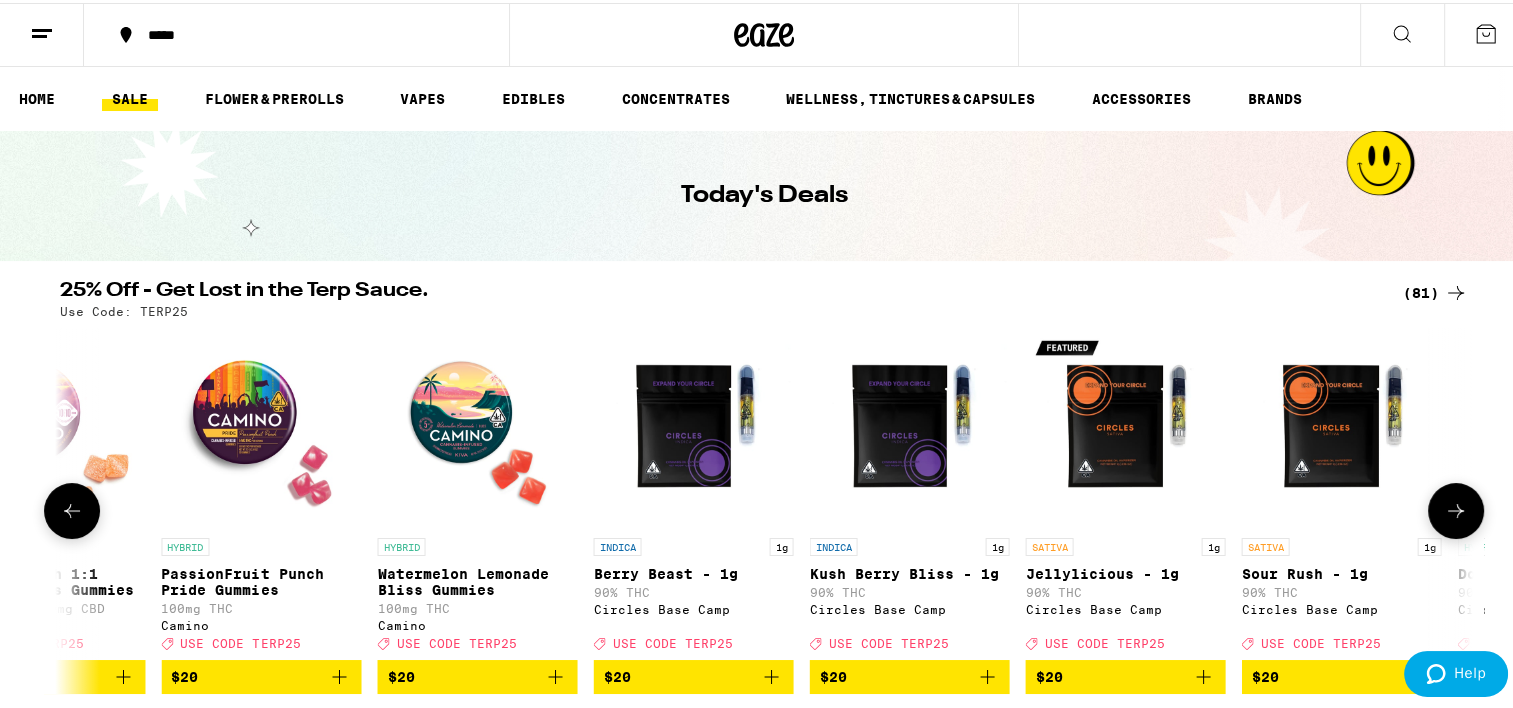 click at bounding box center [1456, 508] 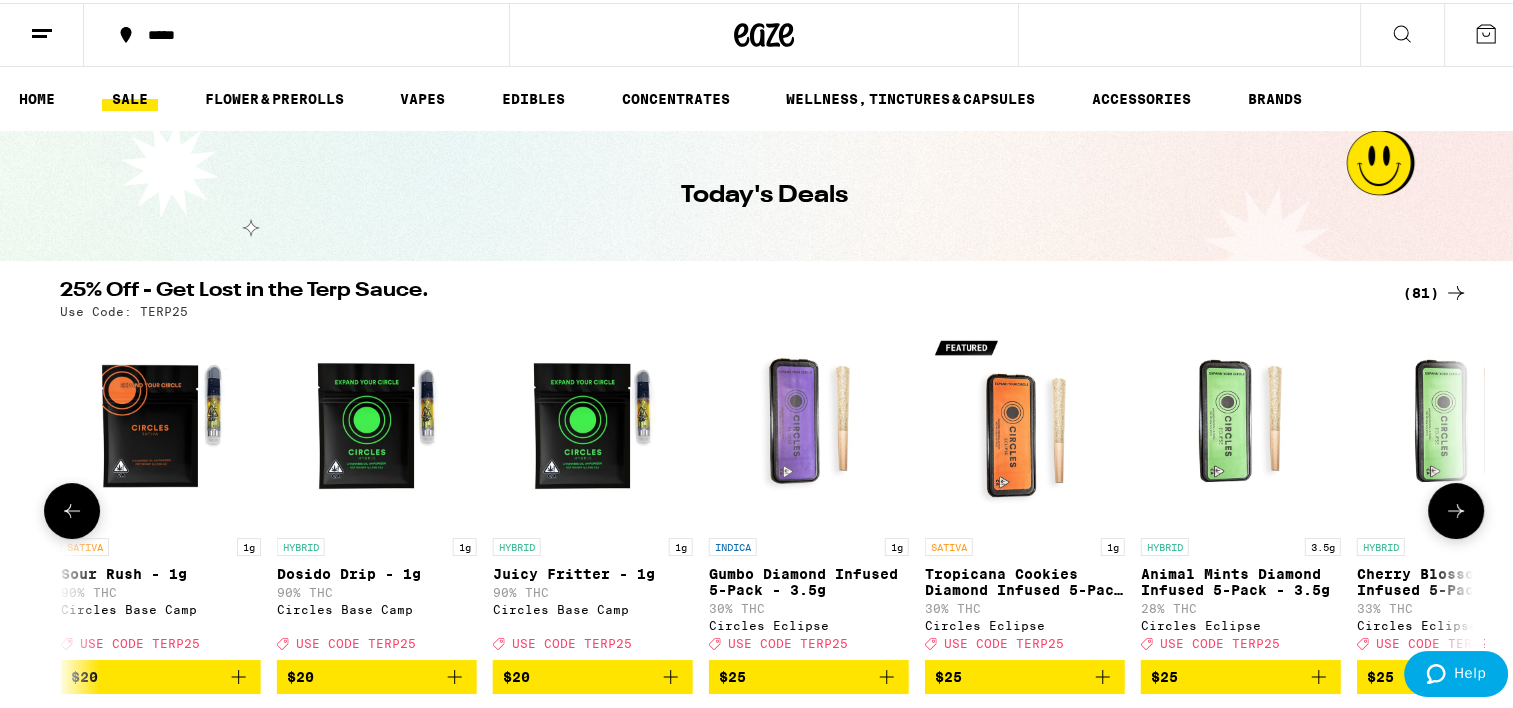 scroll, scrollTop: 0, scrollLeft: 4761, axis: horizontal 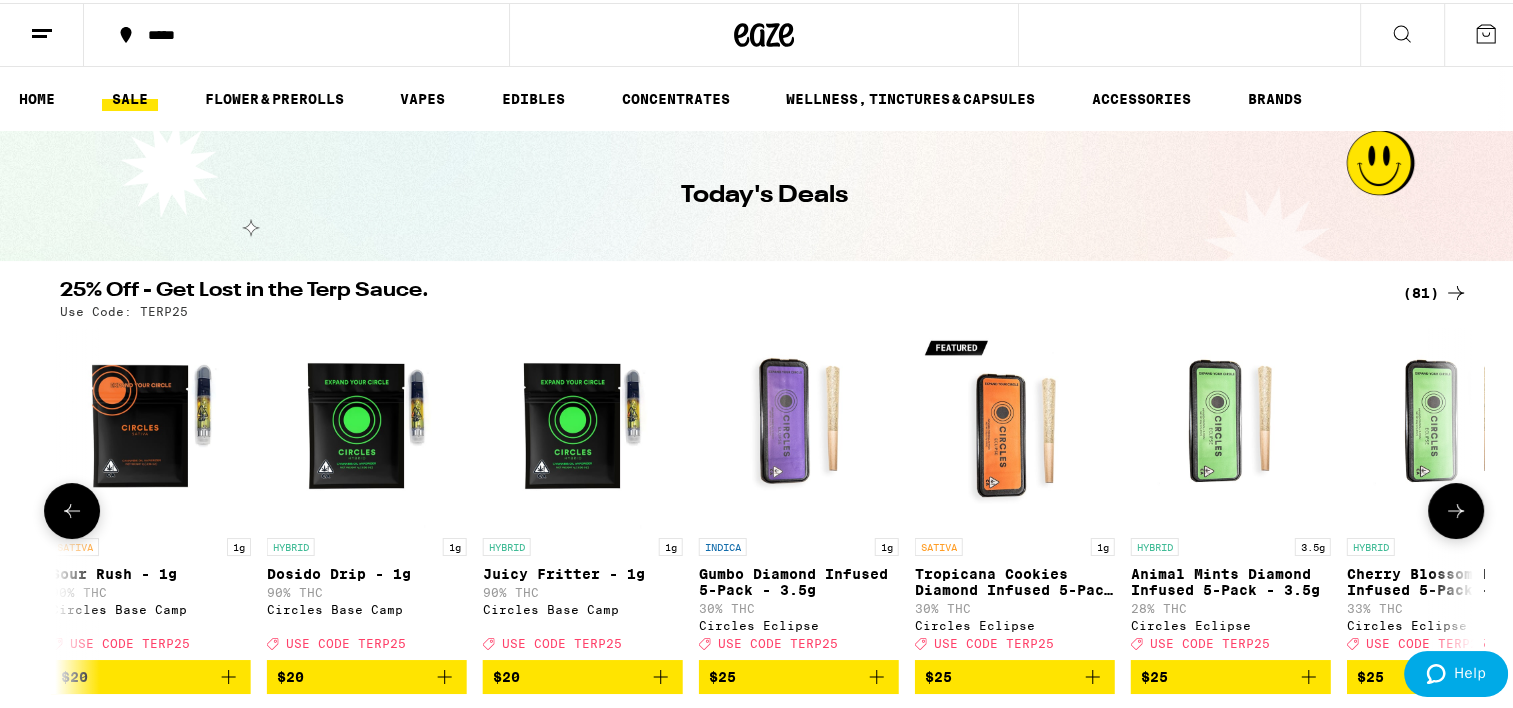 click at bounding box center [1456, 508] 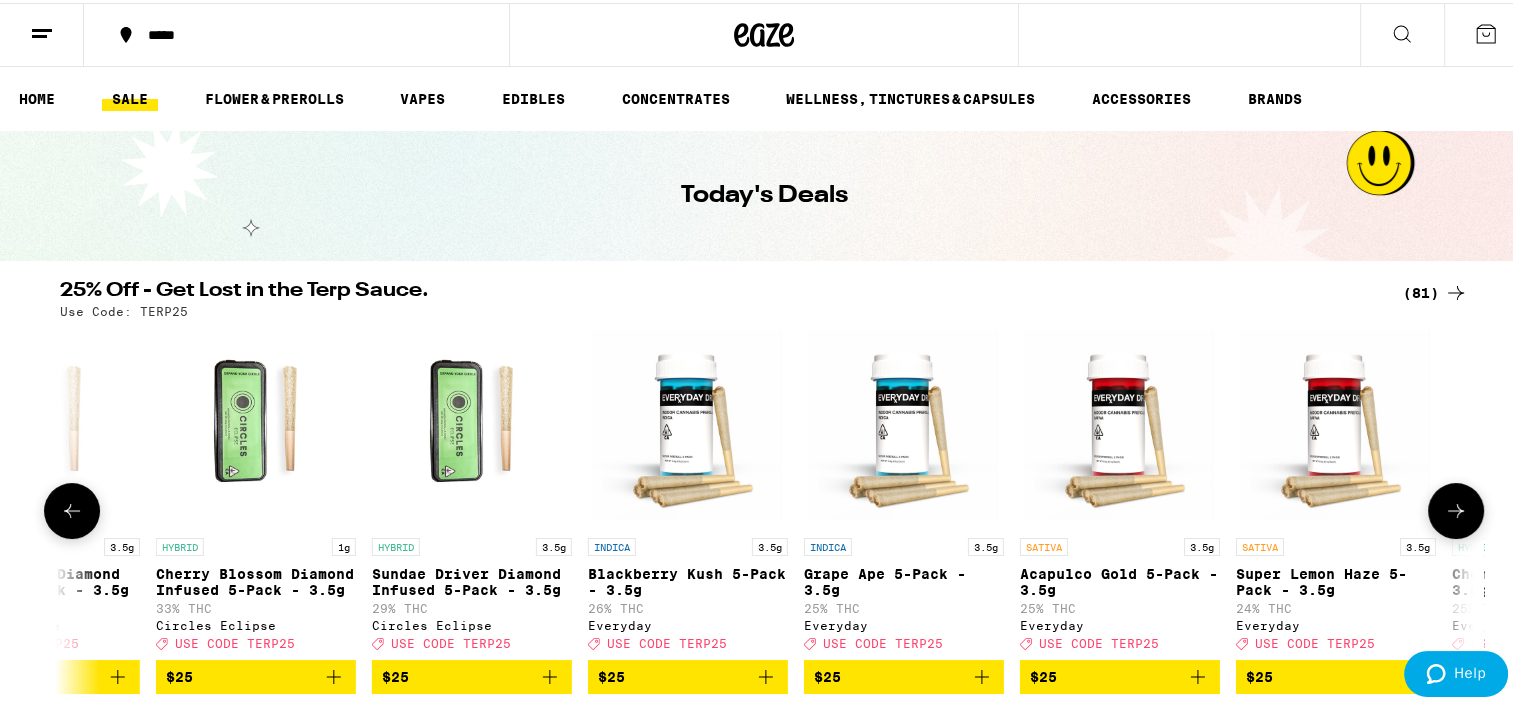 click at bounding box center (1456, 508) 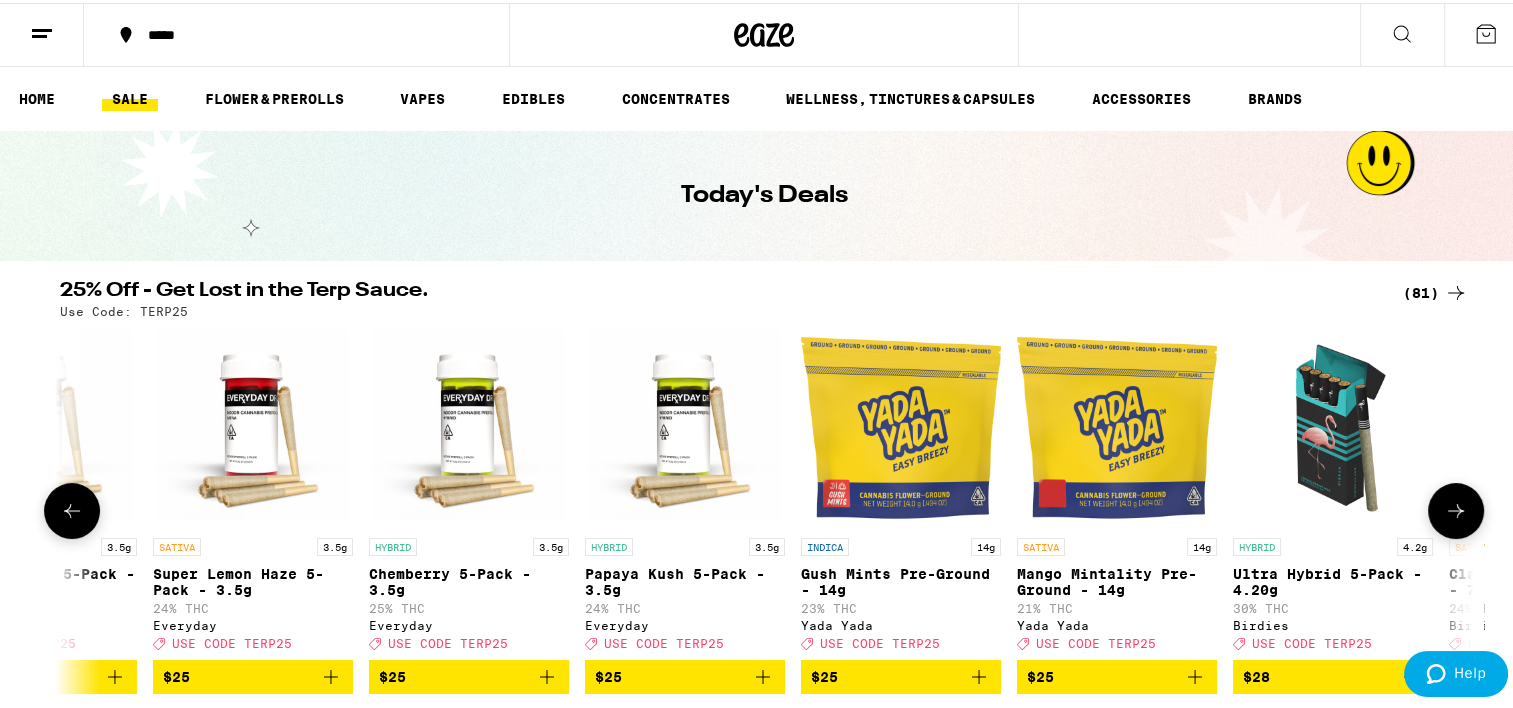 scroll, scrollTop: 0, scrollLeft: 7142, axis: horizontal 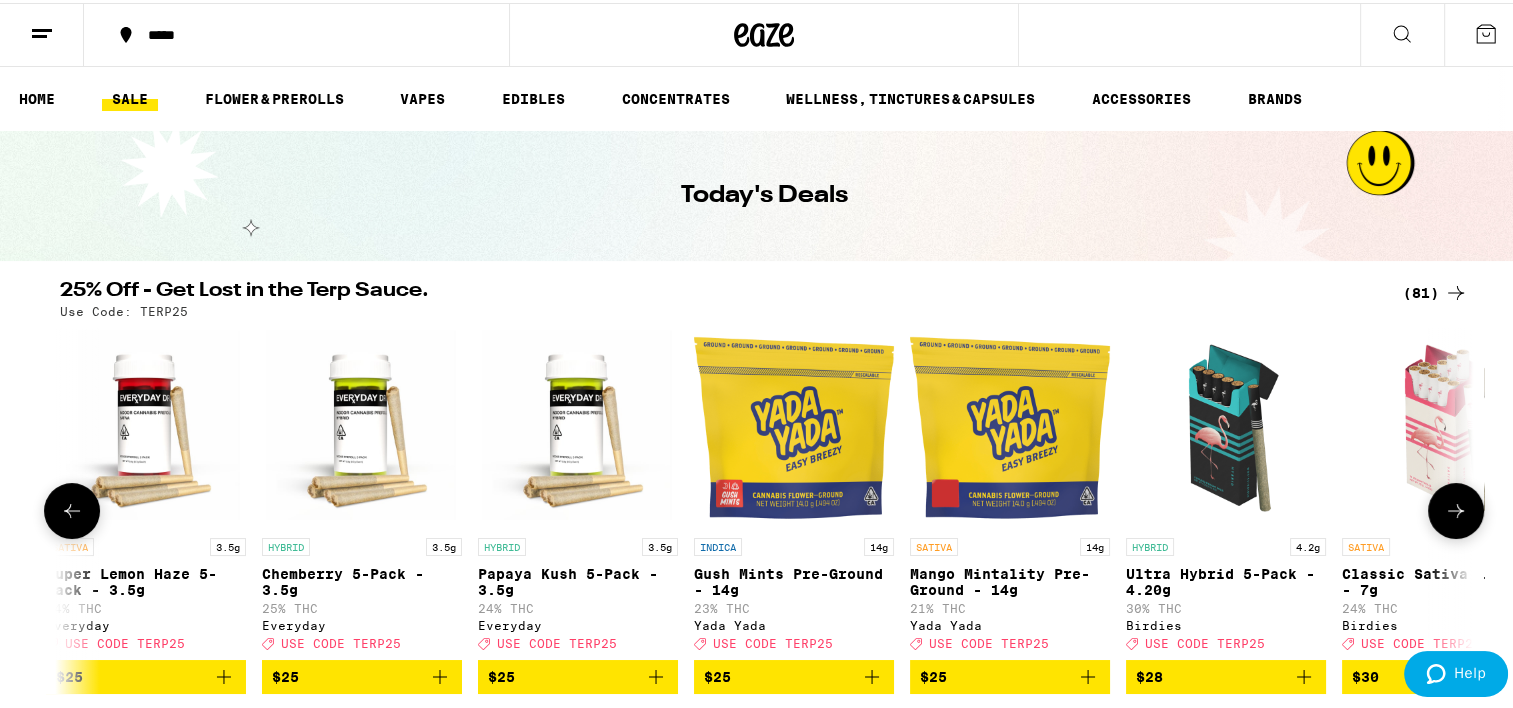 click at bounding box center (1456, 508) 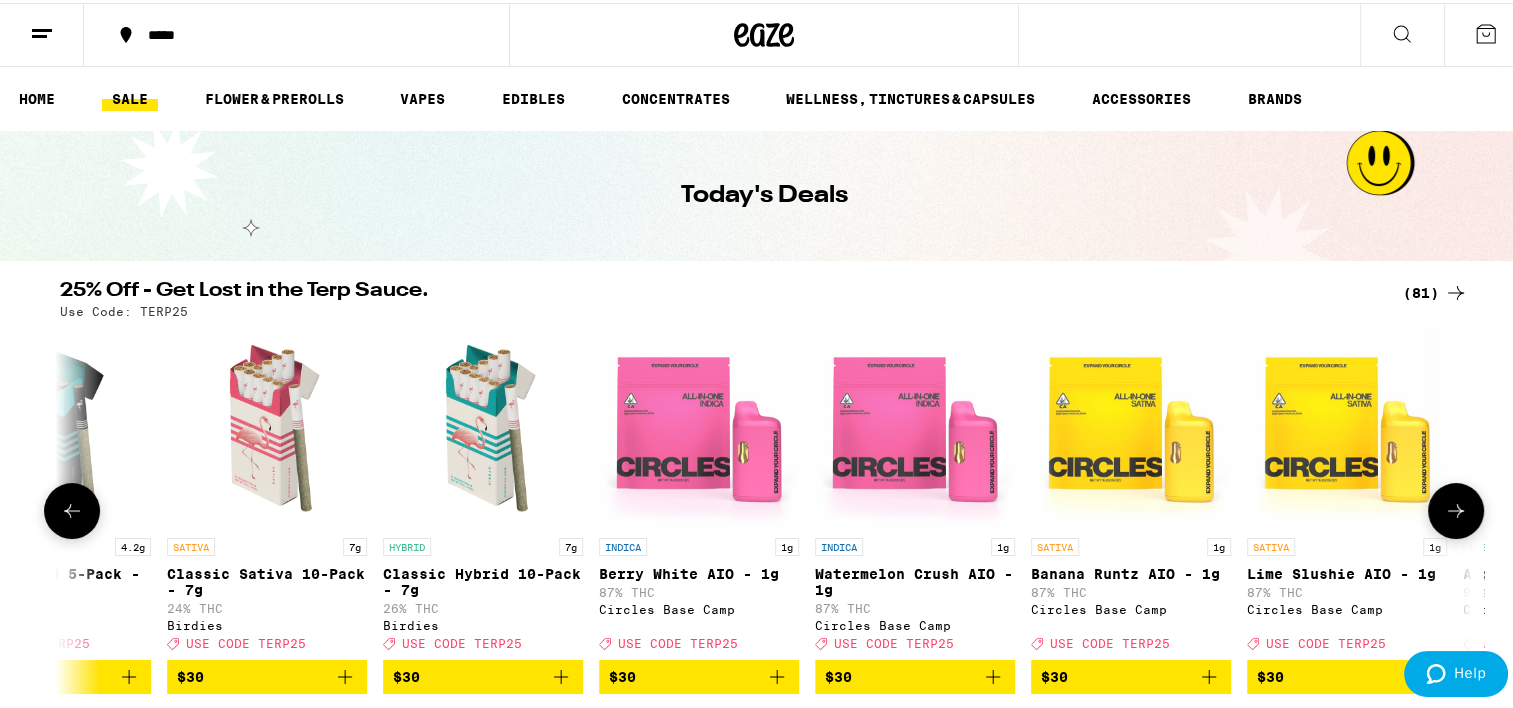 scroll, scrollTop: 0, scrollLeft: 8332, axis: horizontal 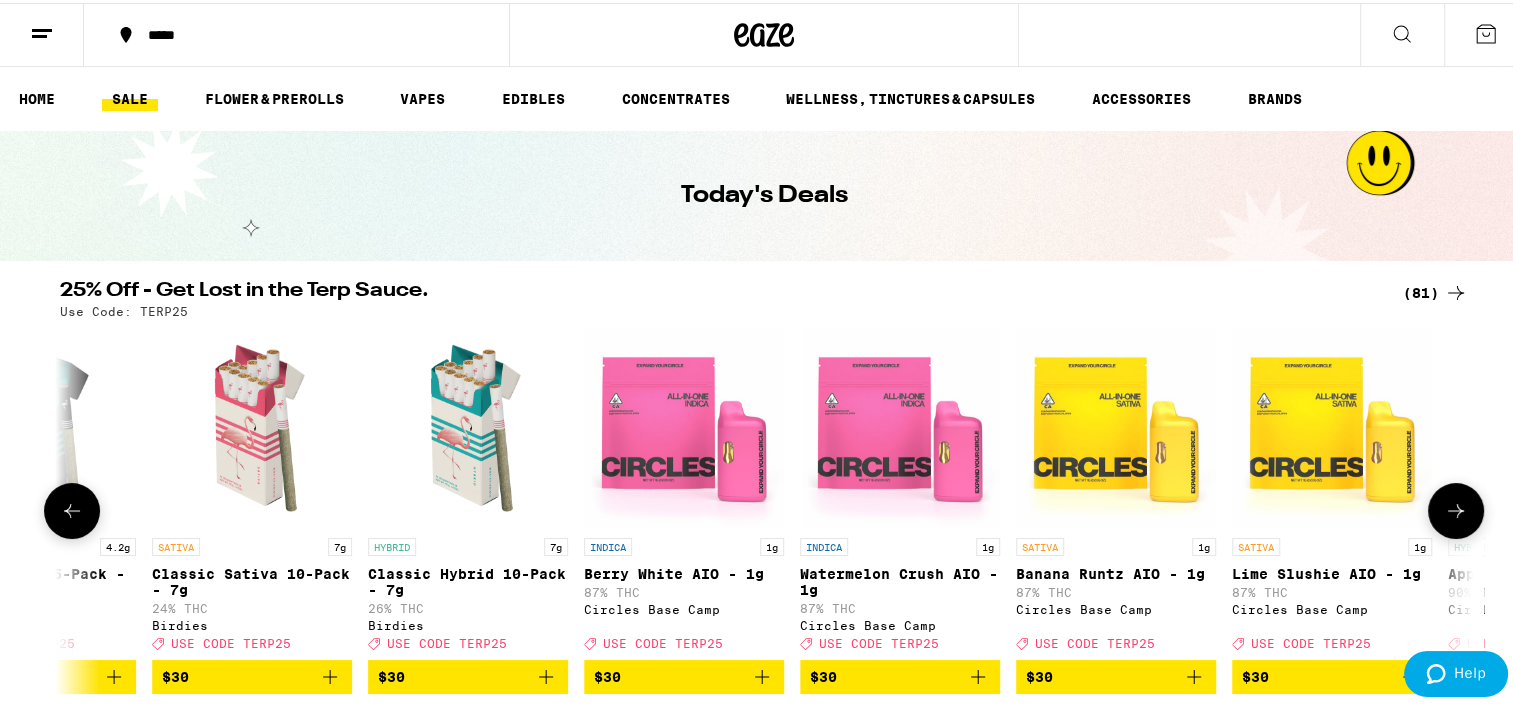 click at bounding box center (1456, 508) 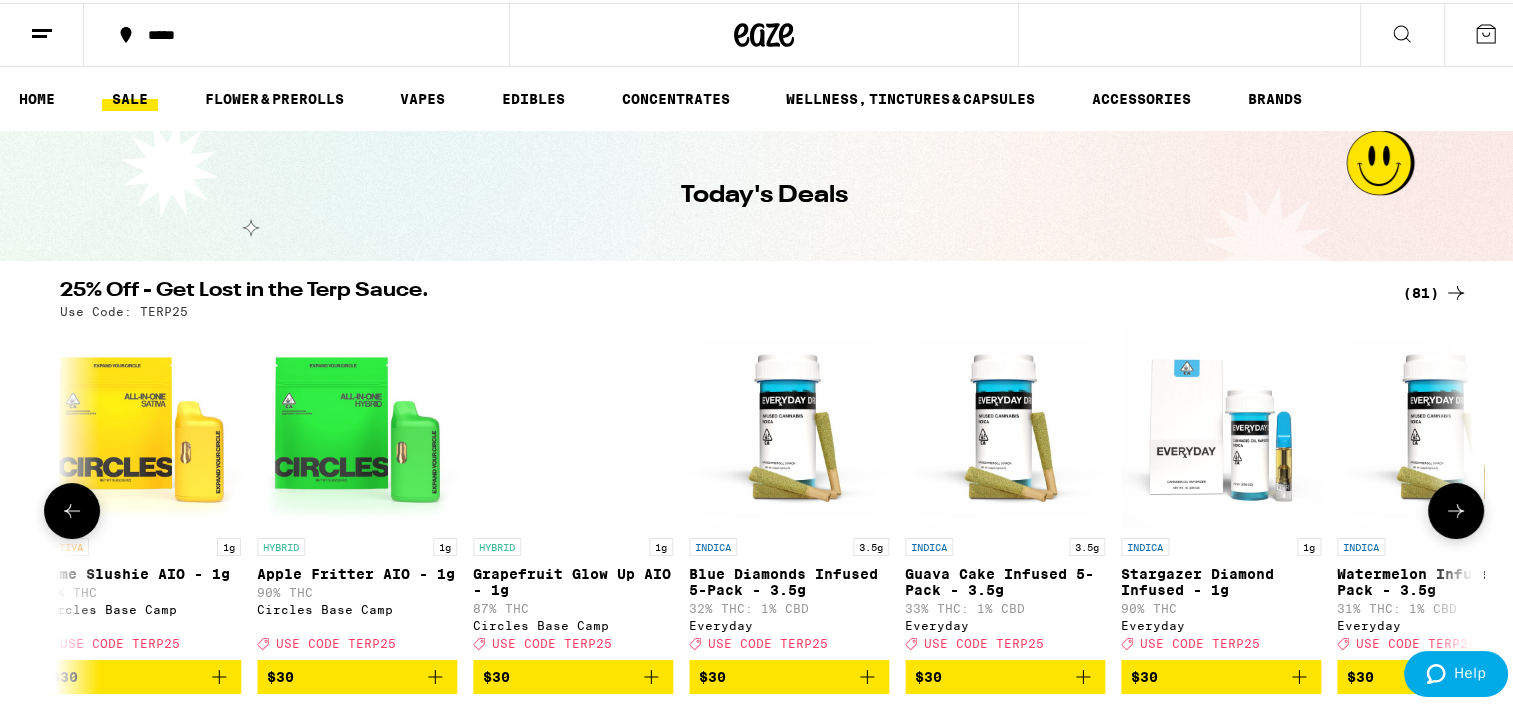 click at bounding box center [1456, 508] 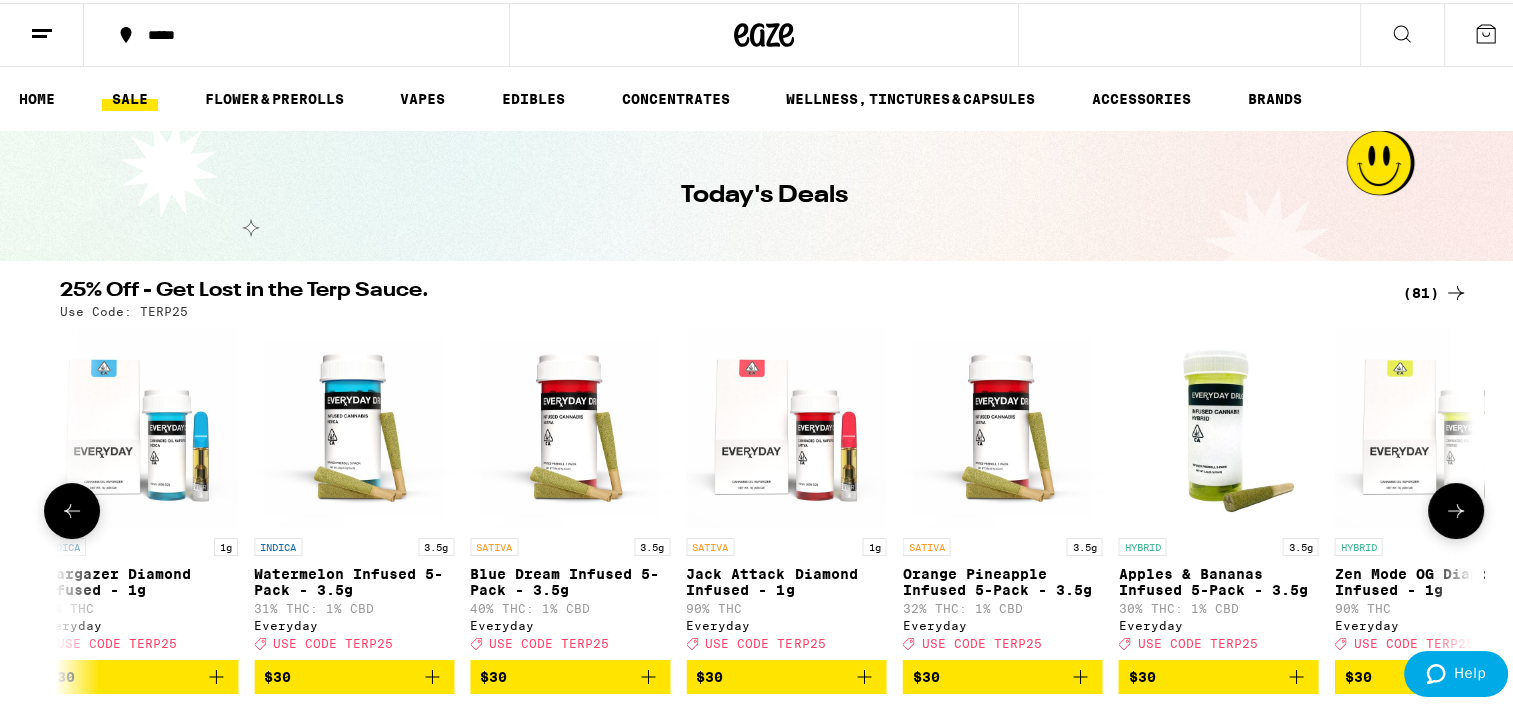 scroll, scrollTop: 0, scrollLeft: 10713, axis: horizontal 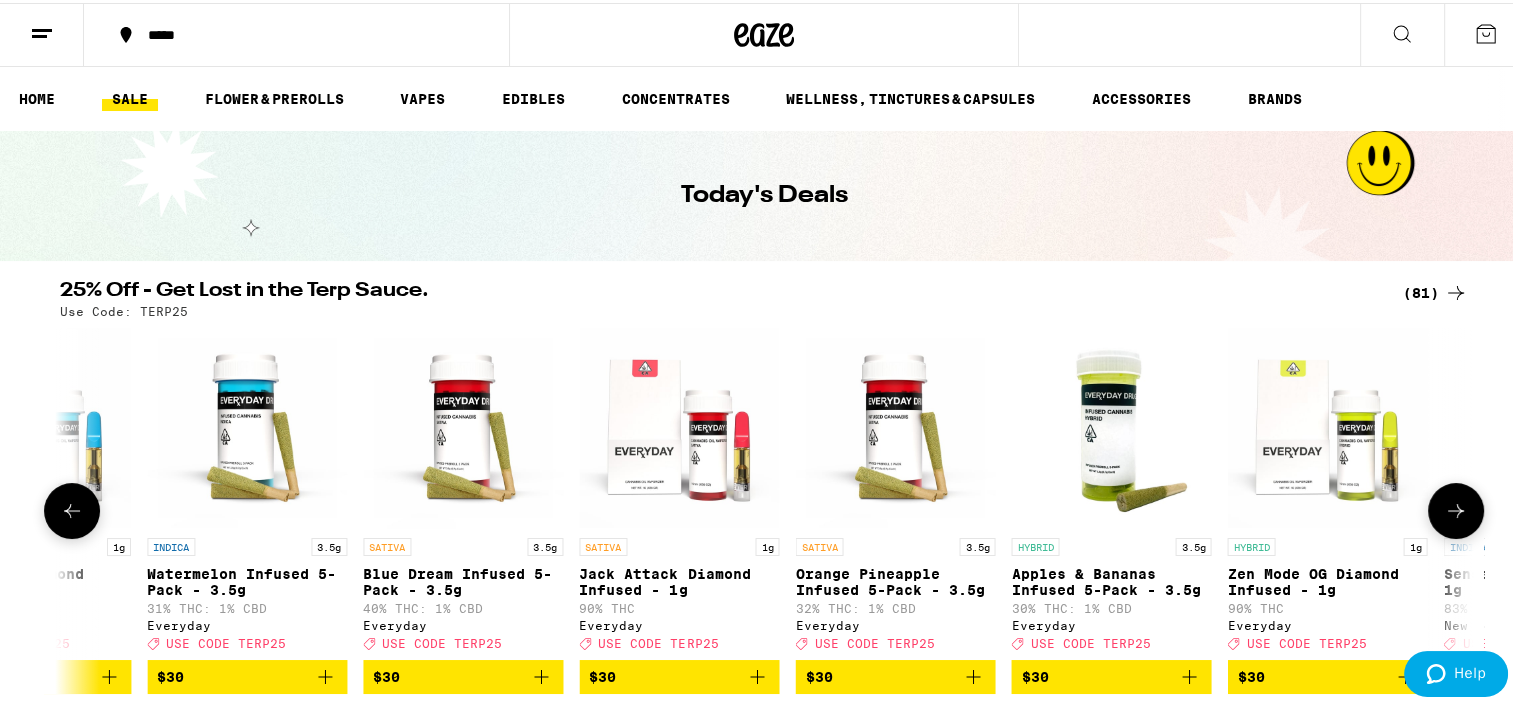 click at bounding box center (72, 508) 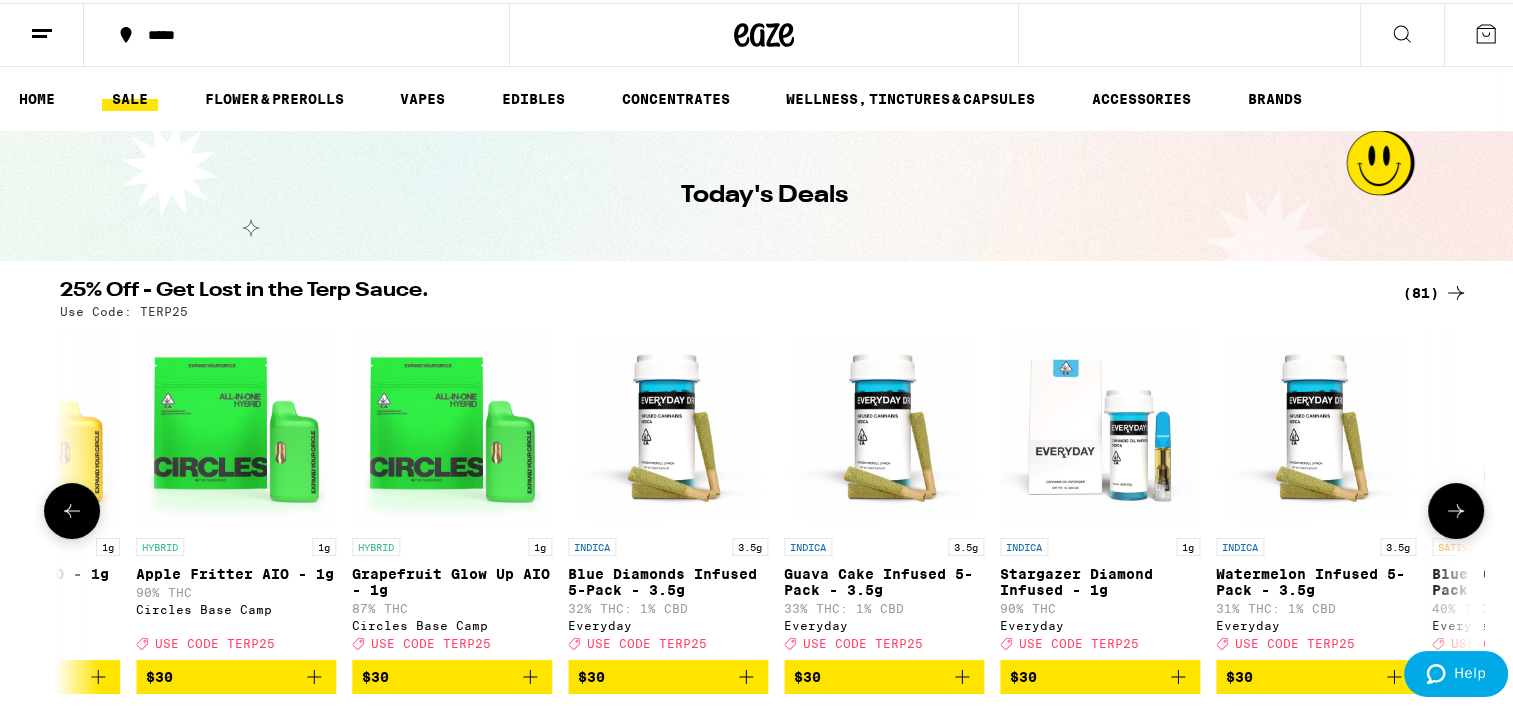 scroll, scrollTop: 0, scrollLeft: 9524, axis: horizontal 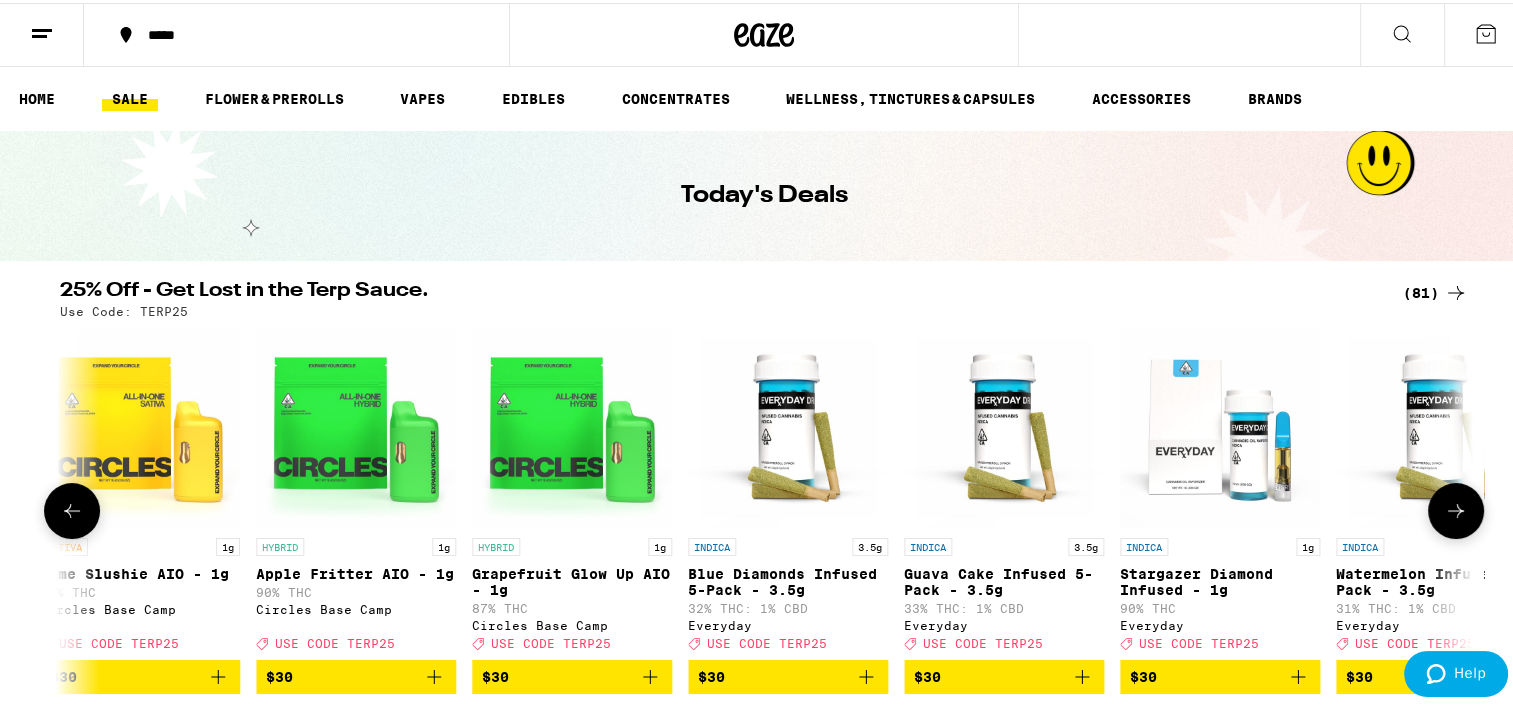 click at bounding box center (1456, 508) 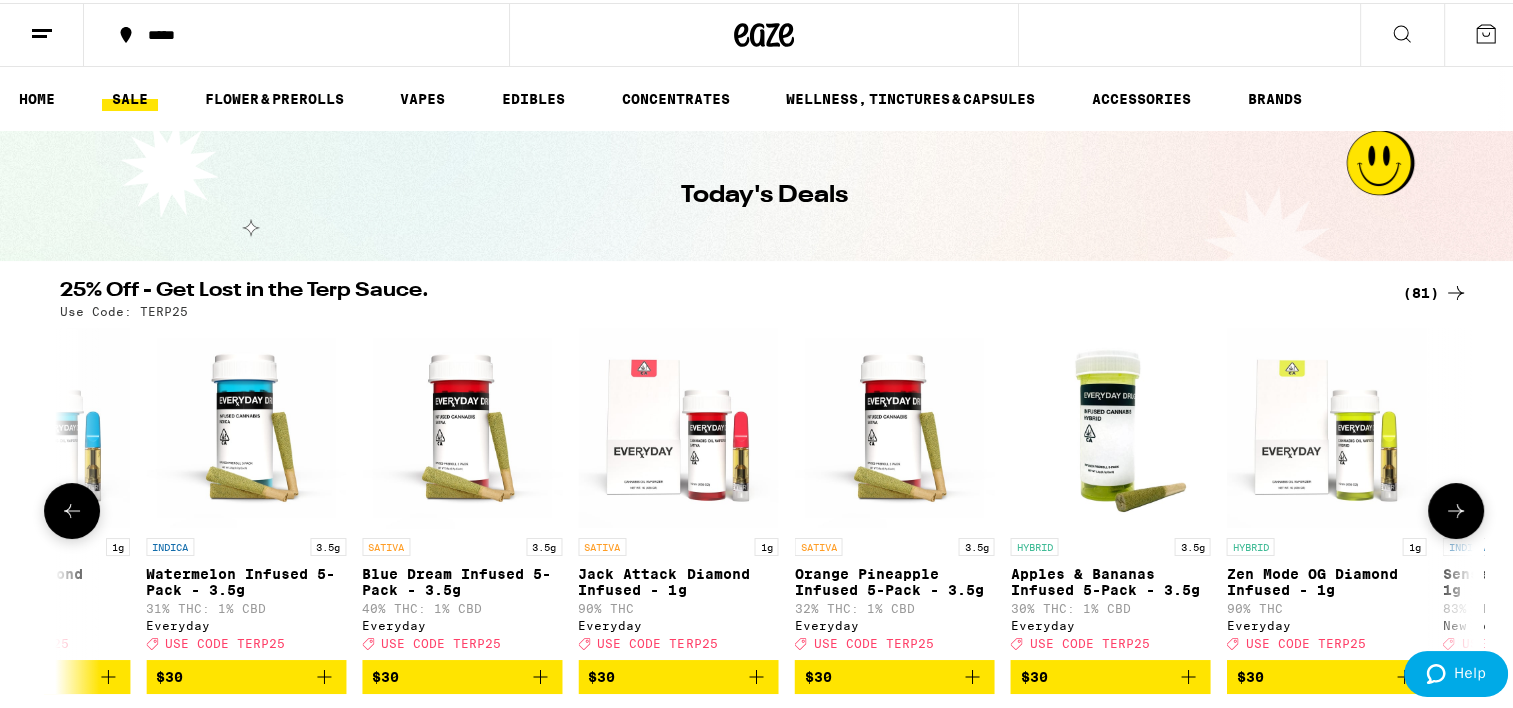 click at bounding box center [1456, 508] 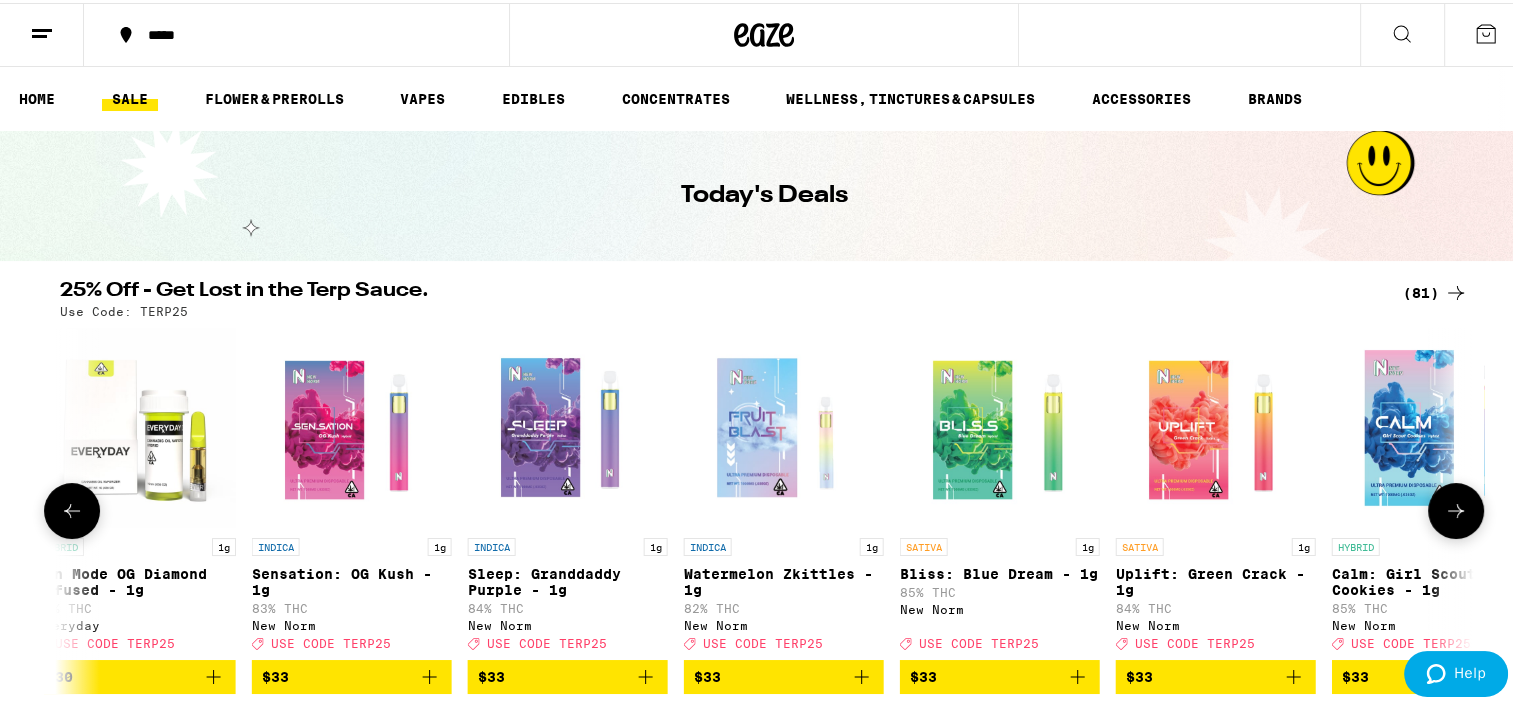 click at bounding box center [1456, 508] 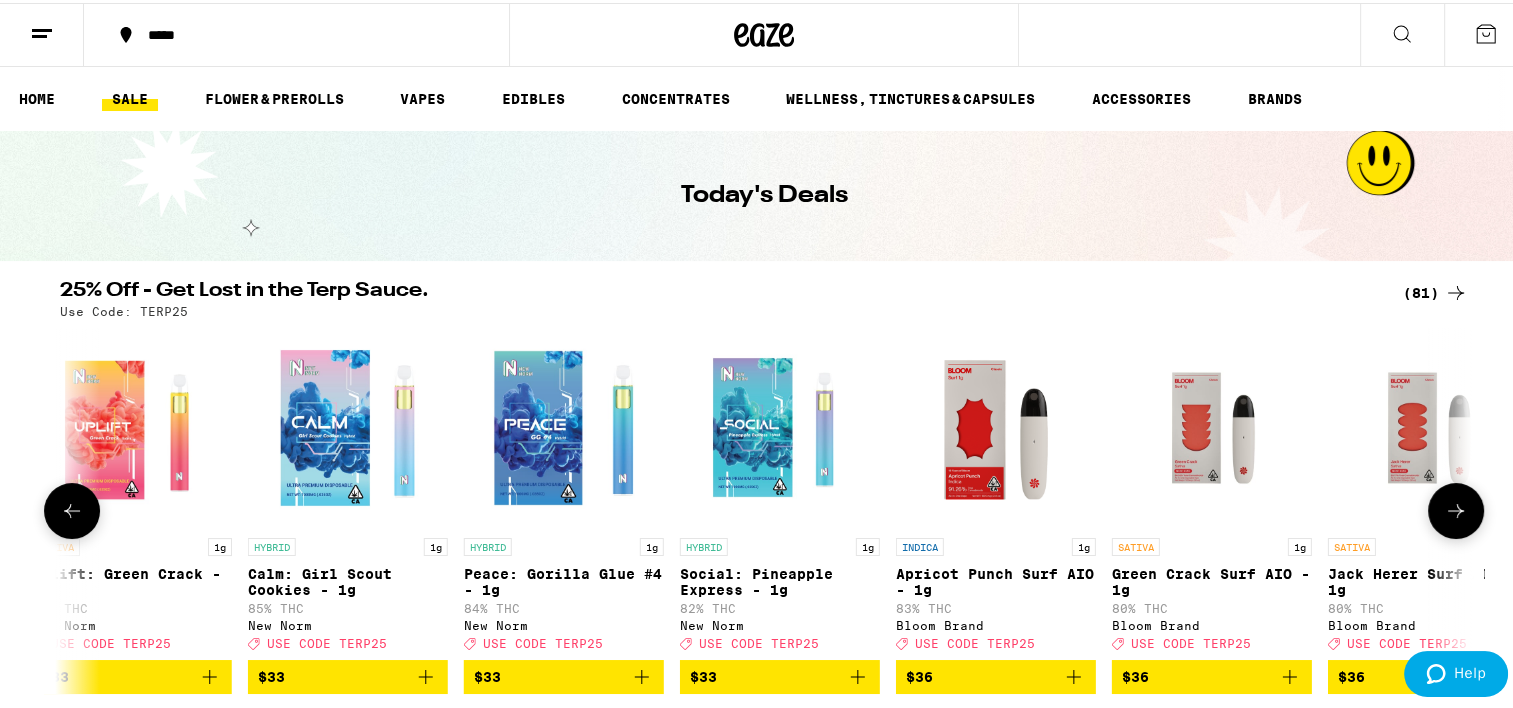 scroll, scrollTop: 0, scrollLeft: 13095, axis: horizontal 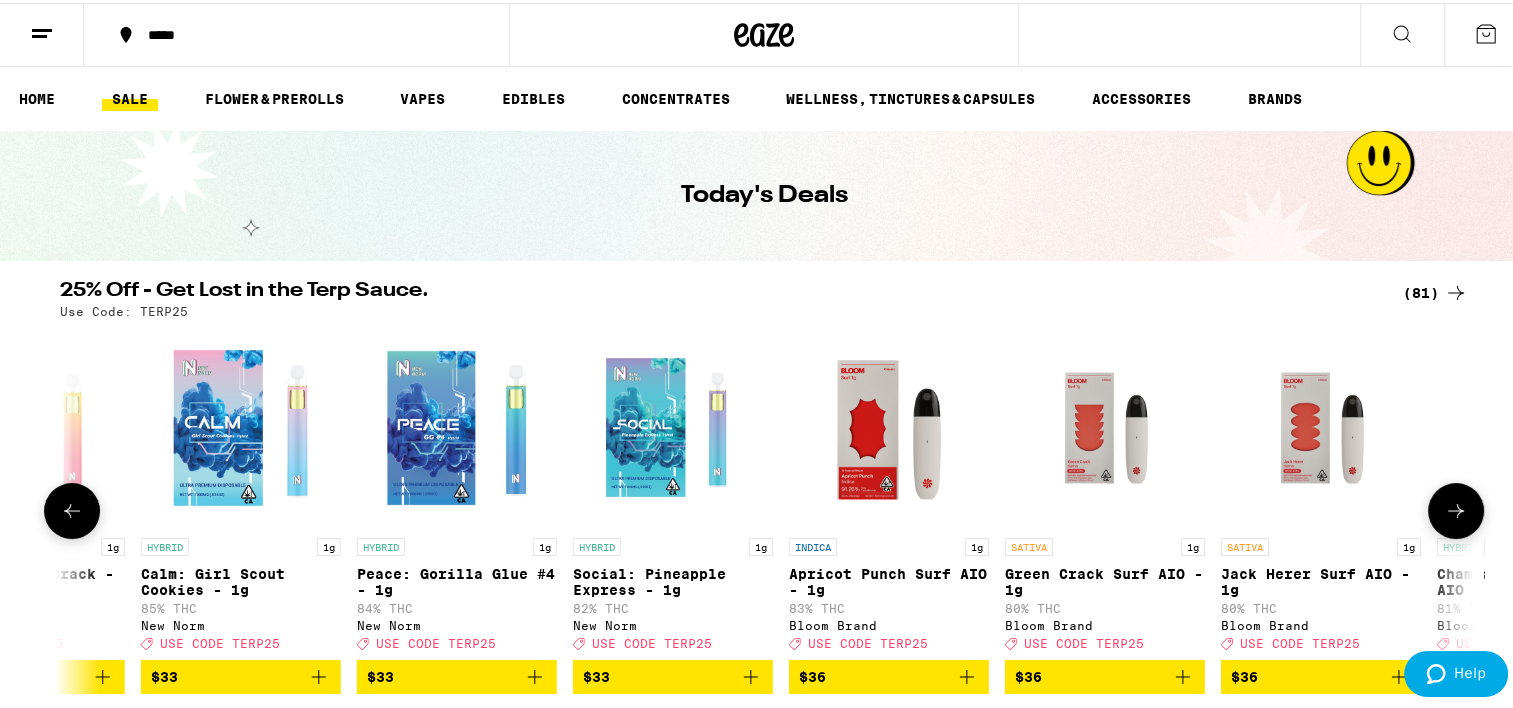 click at bounding box center (1456, 508) 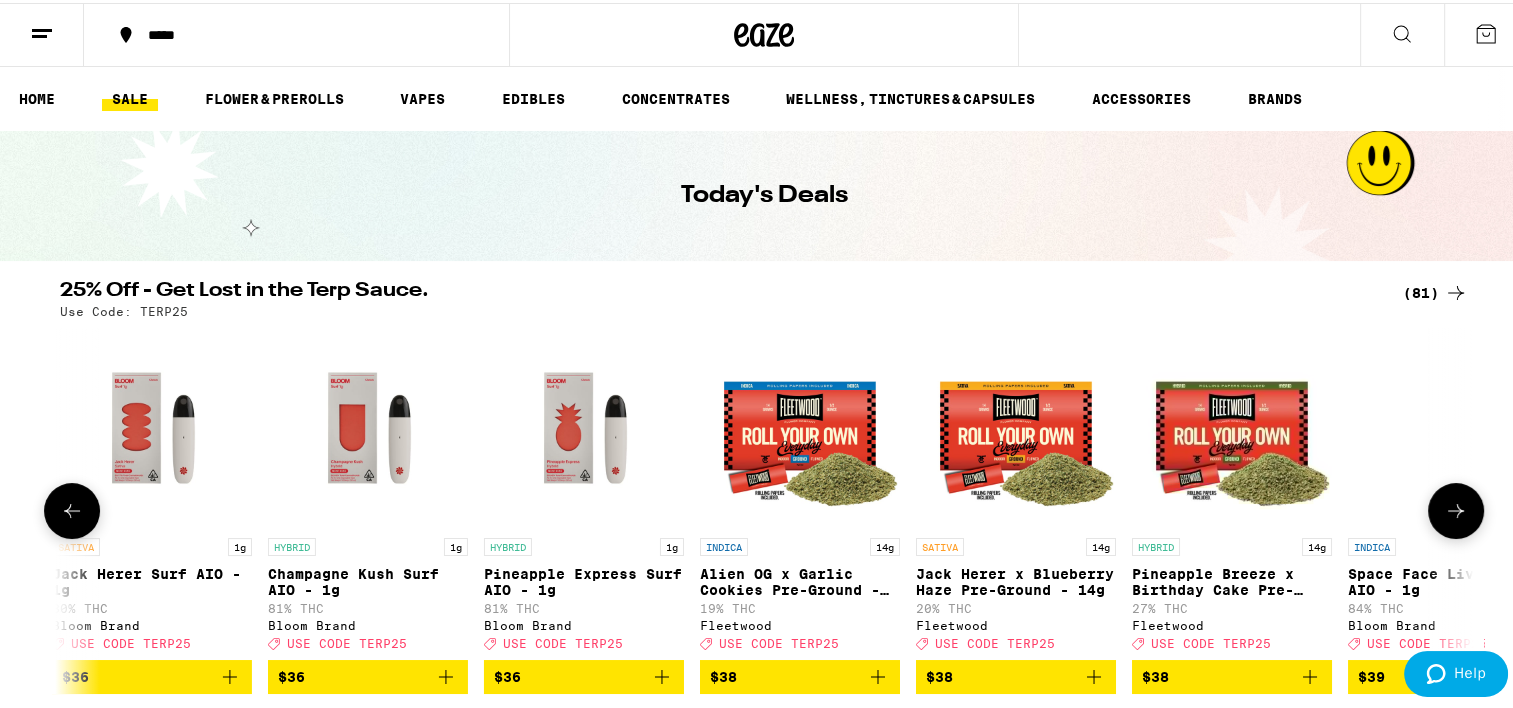 scroll, scrollTop: 0, scrollLeft: 14285, axis: horizontal 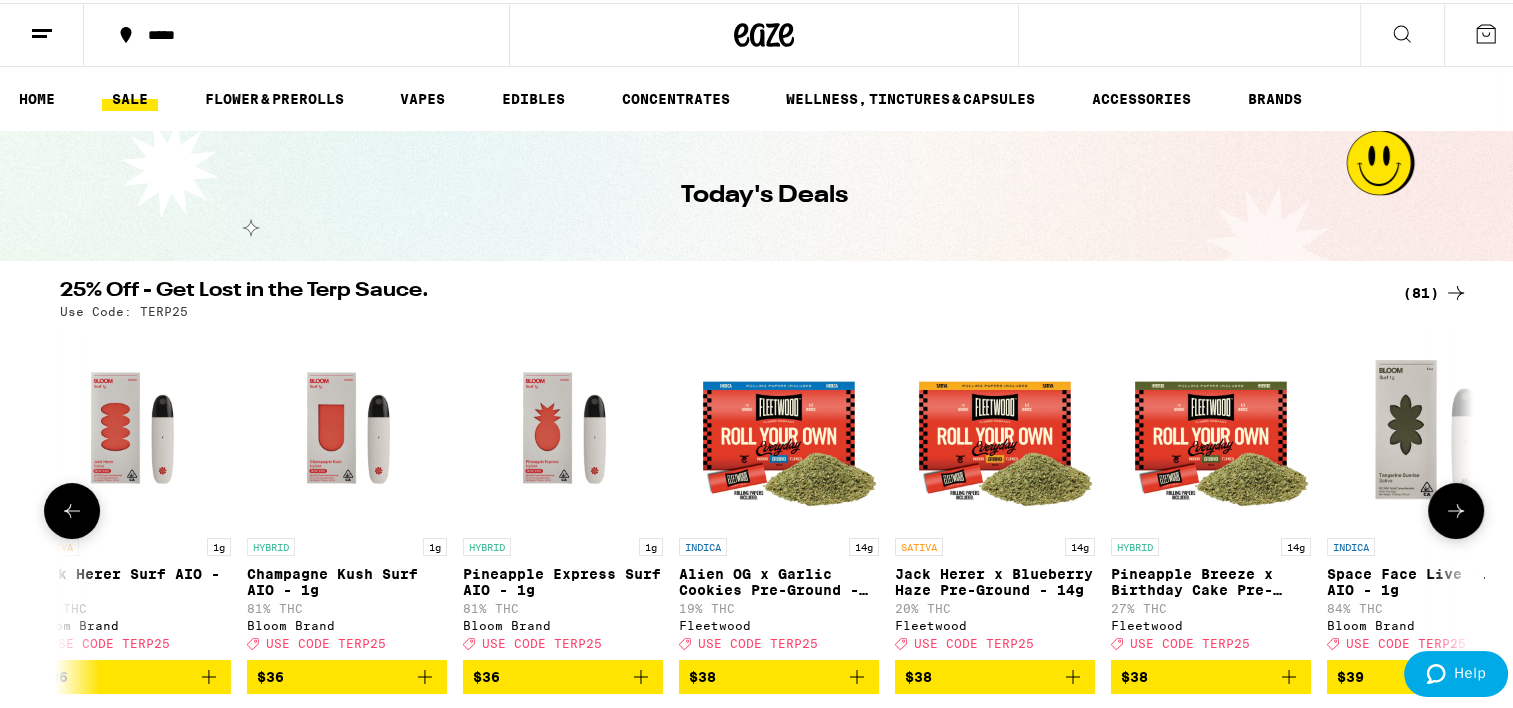 click at bounding box center (1456, 508) 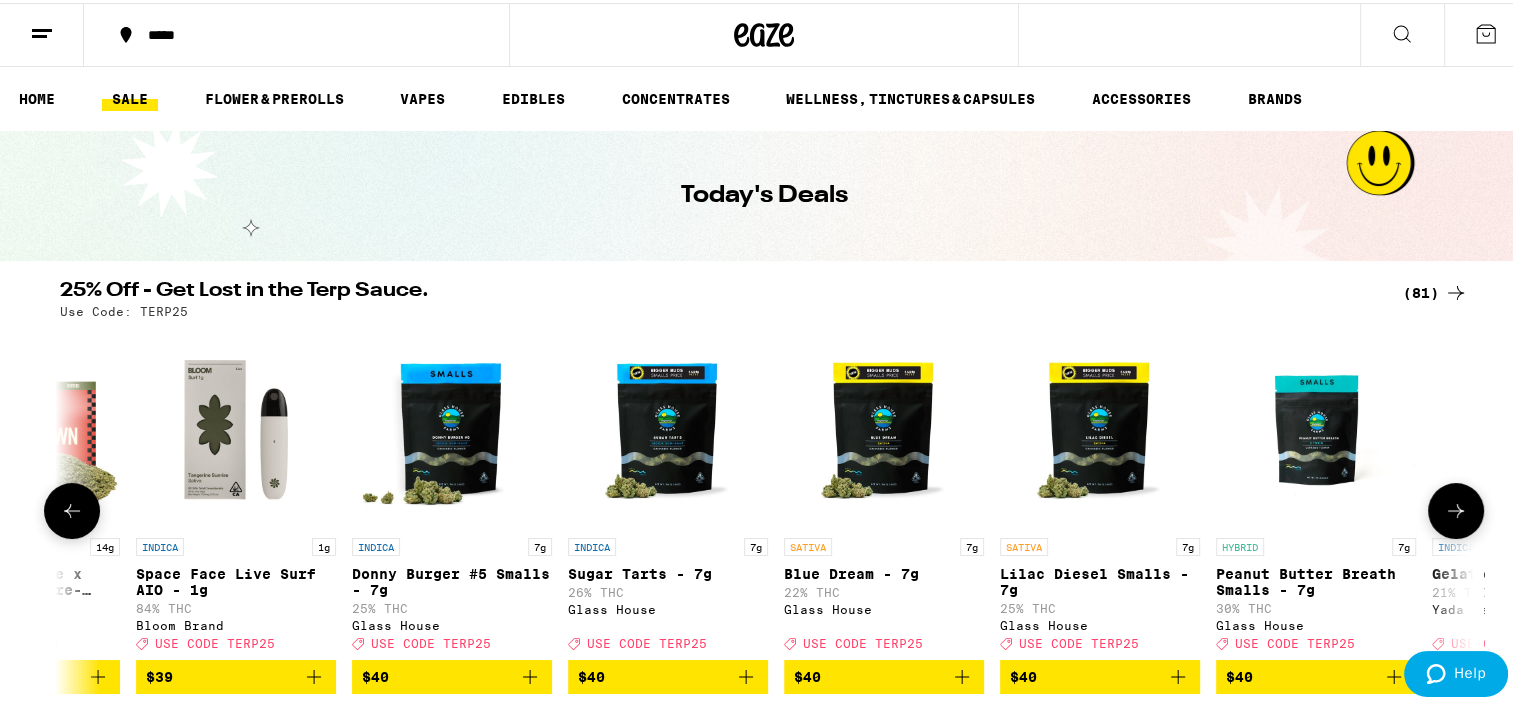 click at bounding box center (1456, 508) 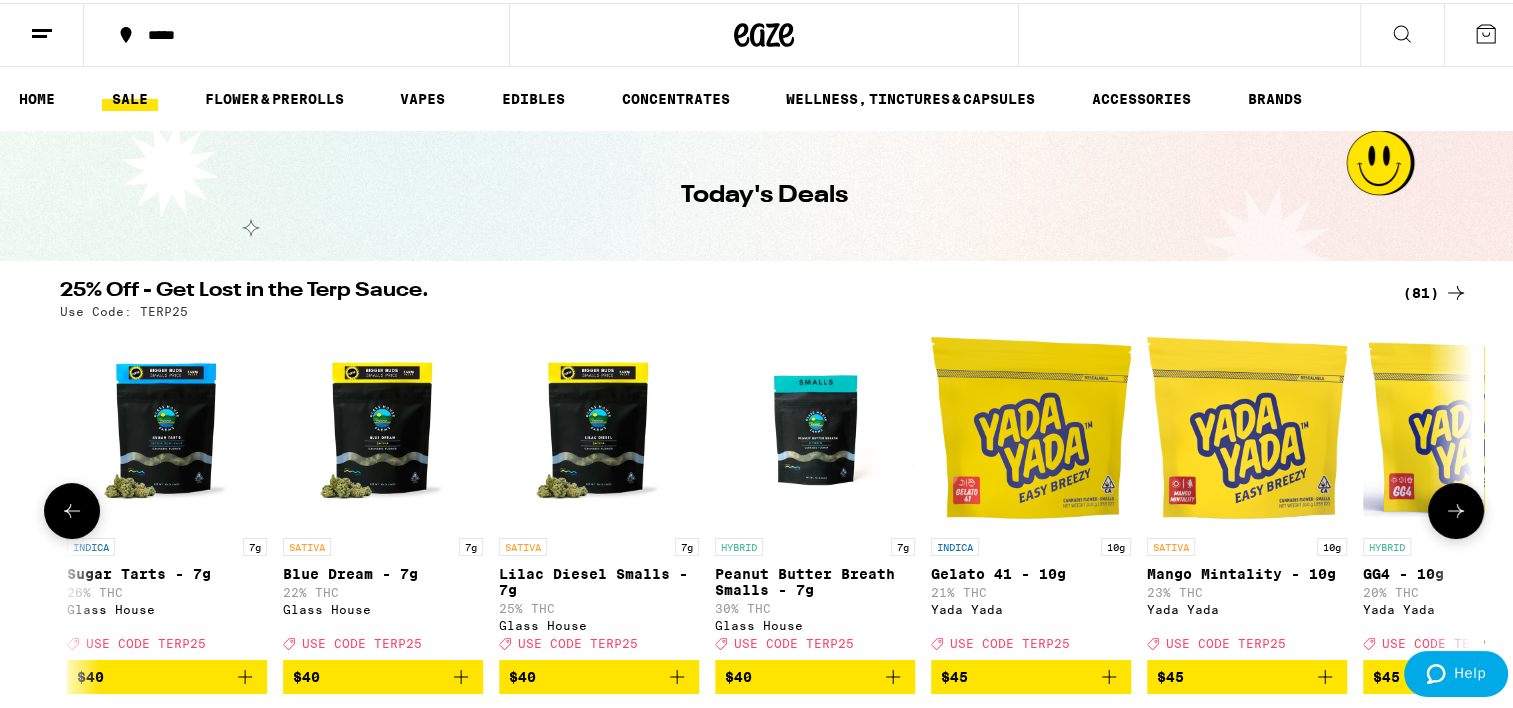 scroll, scrollTop: 0, scrollLeft: 16088, axis: horizontal 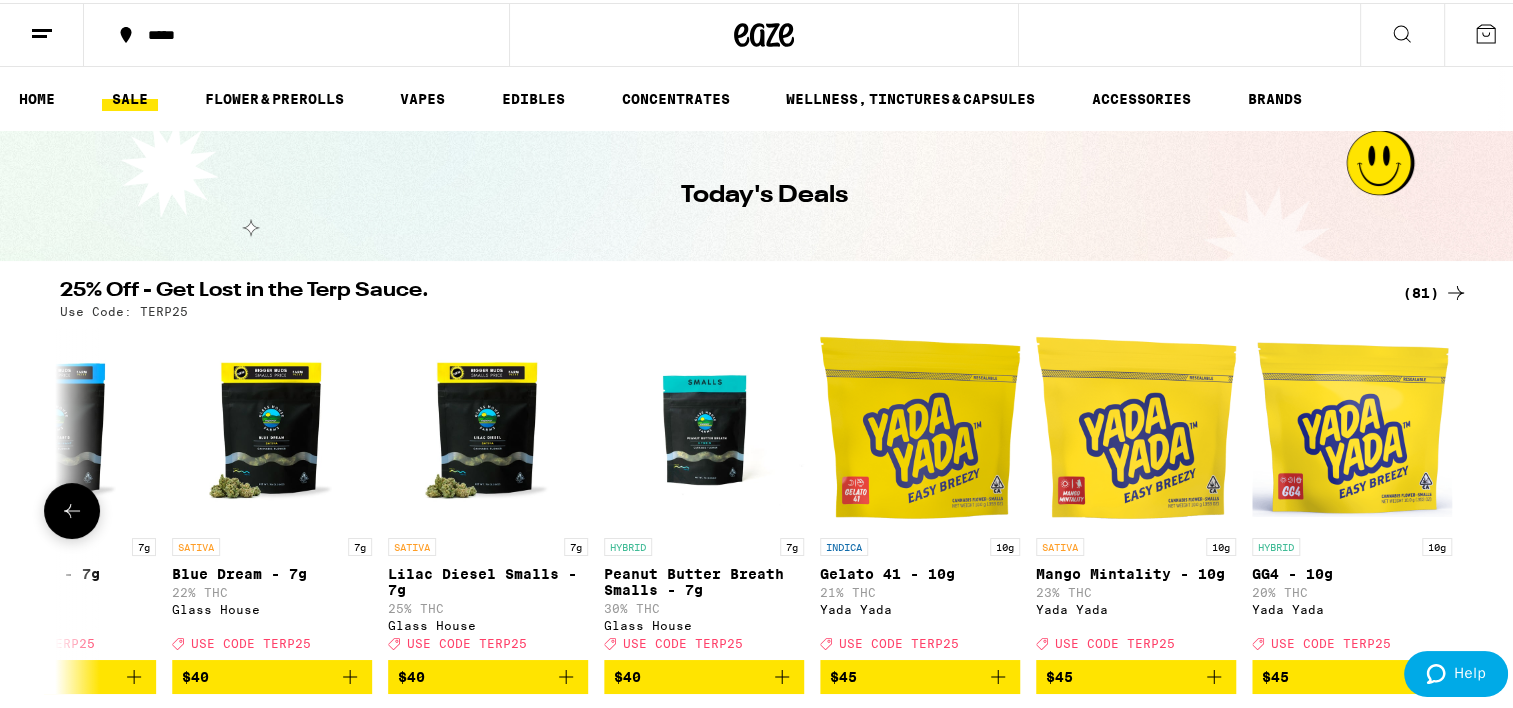 click at bounding box center [1456, 508] 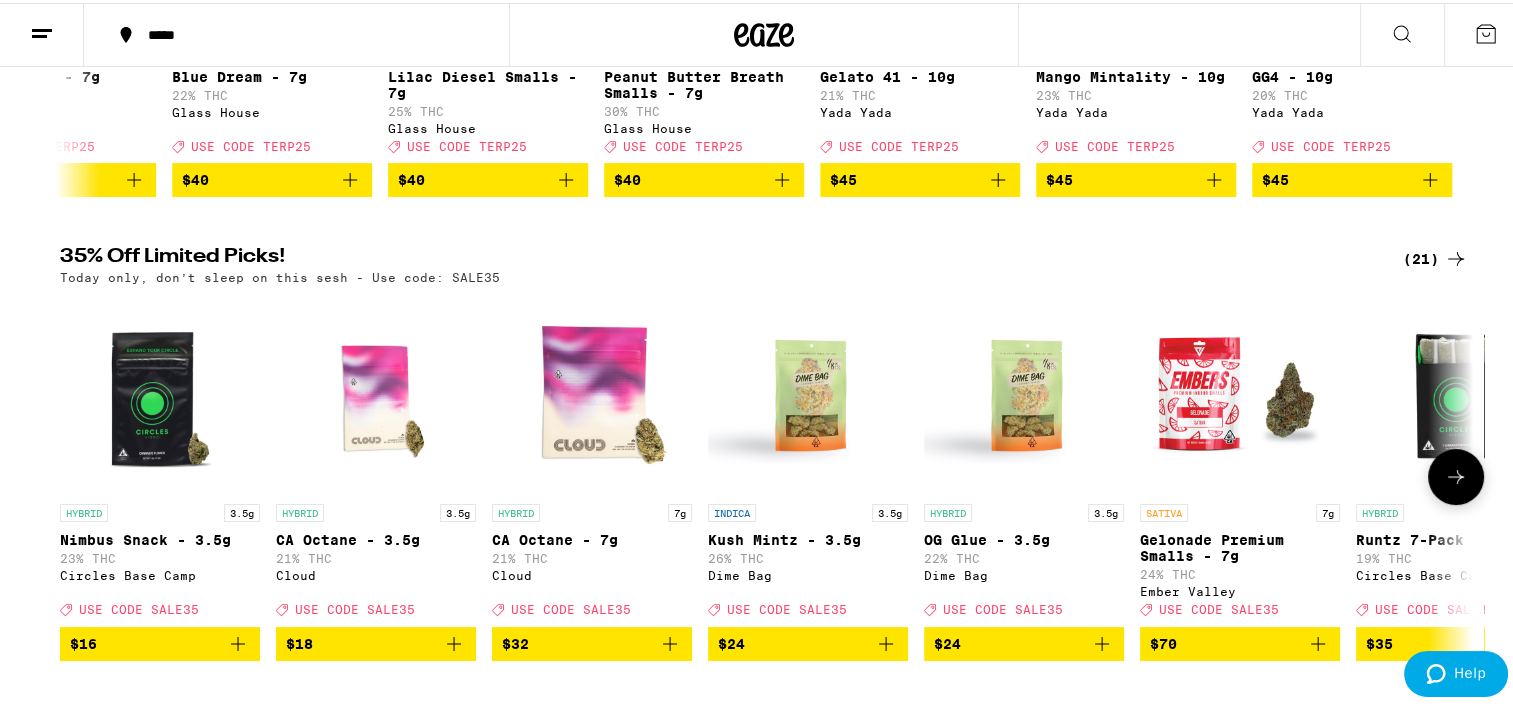 scroll, scrollTop: 500, scrollLeft: 0, axis: vertical 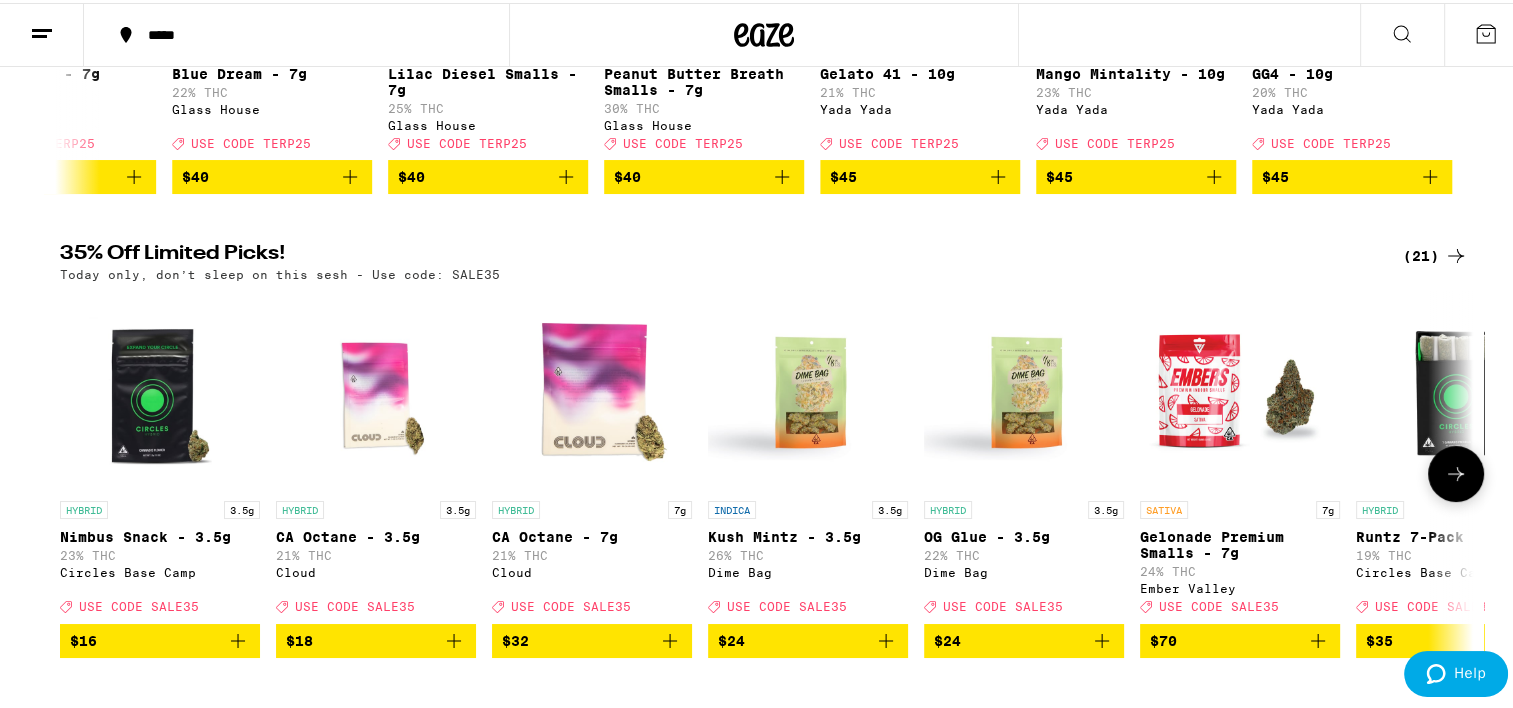 click at bounding box center (1456, 471) 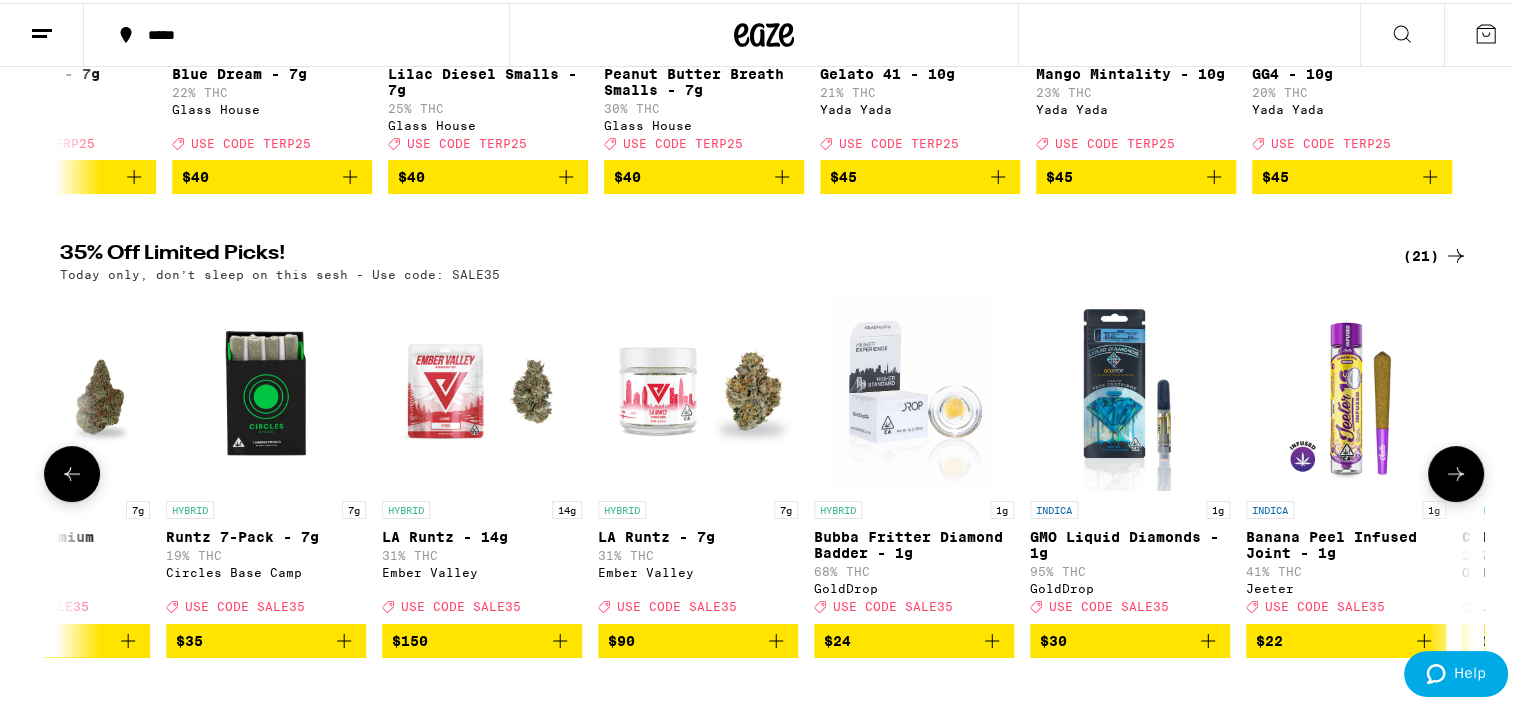 click at bounding box center (1456, 471) 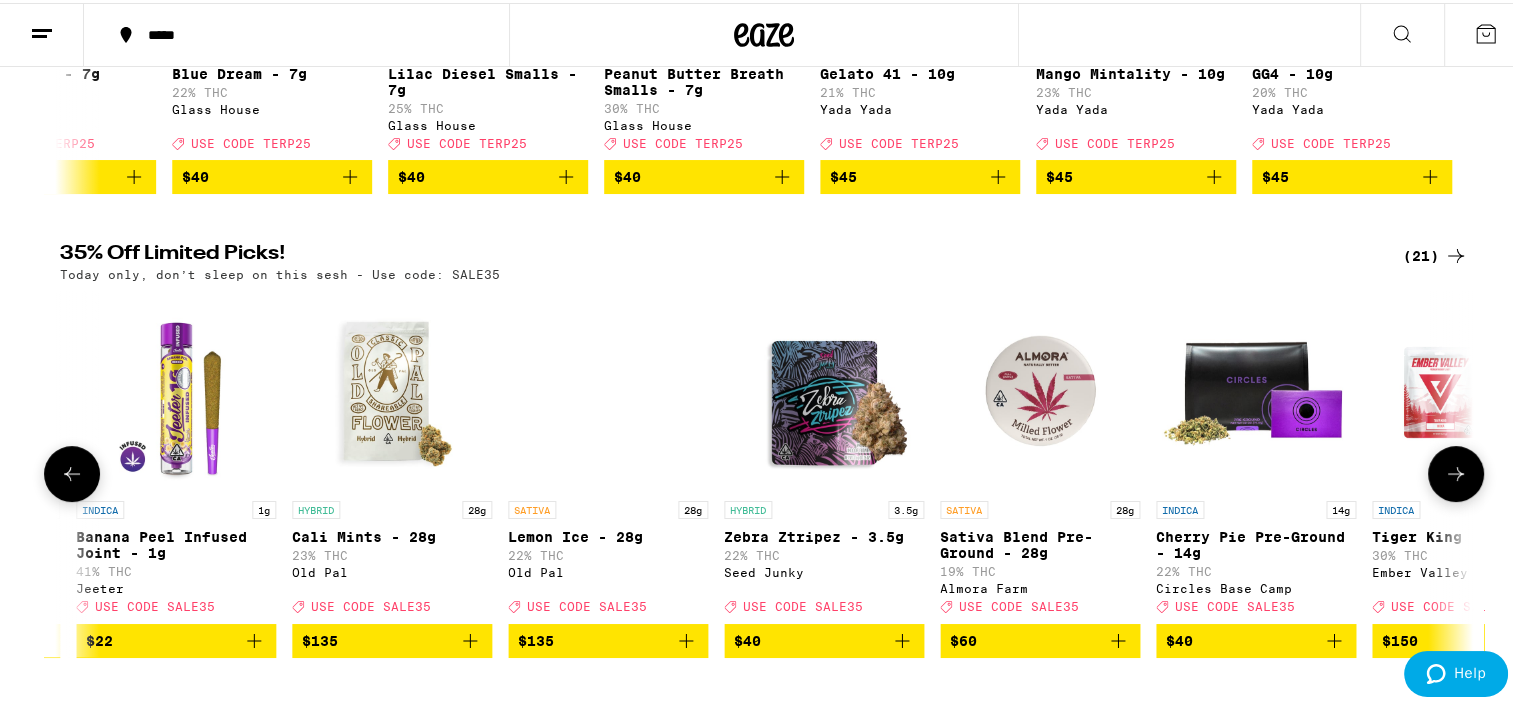 scroll, scrollTop: 0, scrollLeft: 2380, axis: horizontal 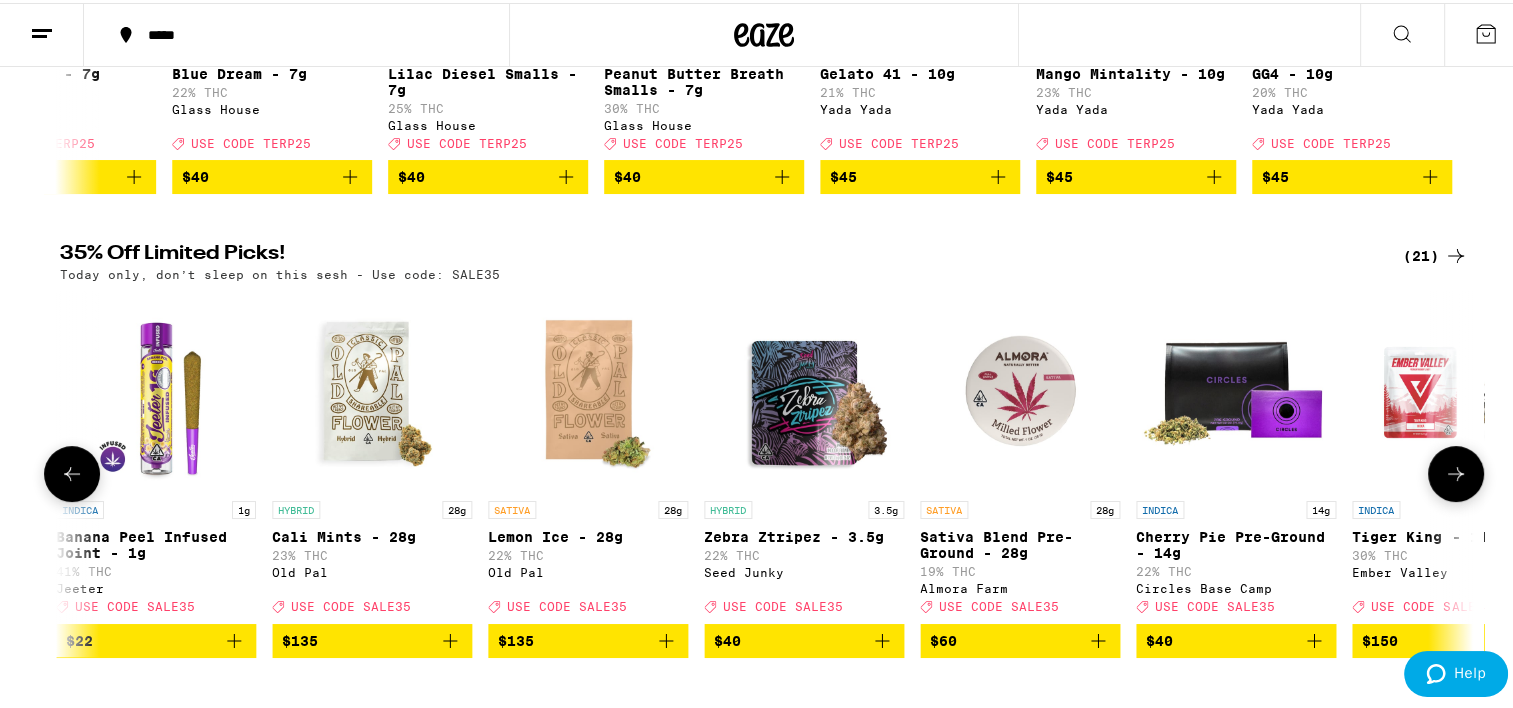 click at bounding box center (1456, 471) 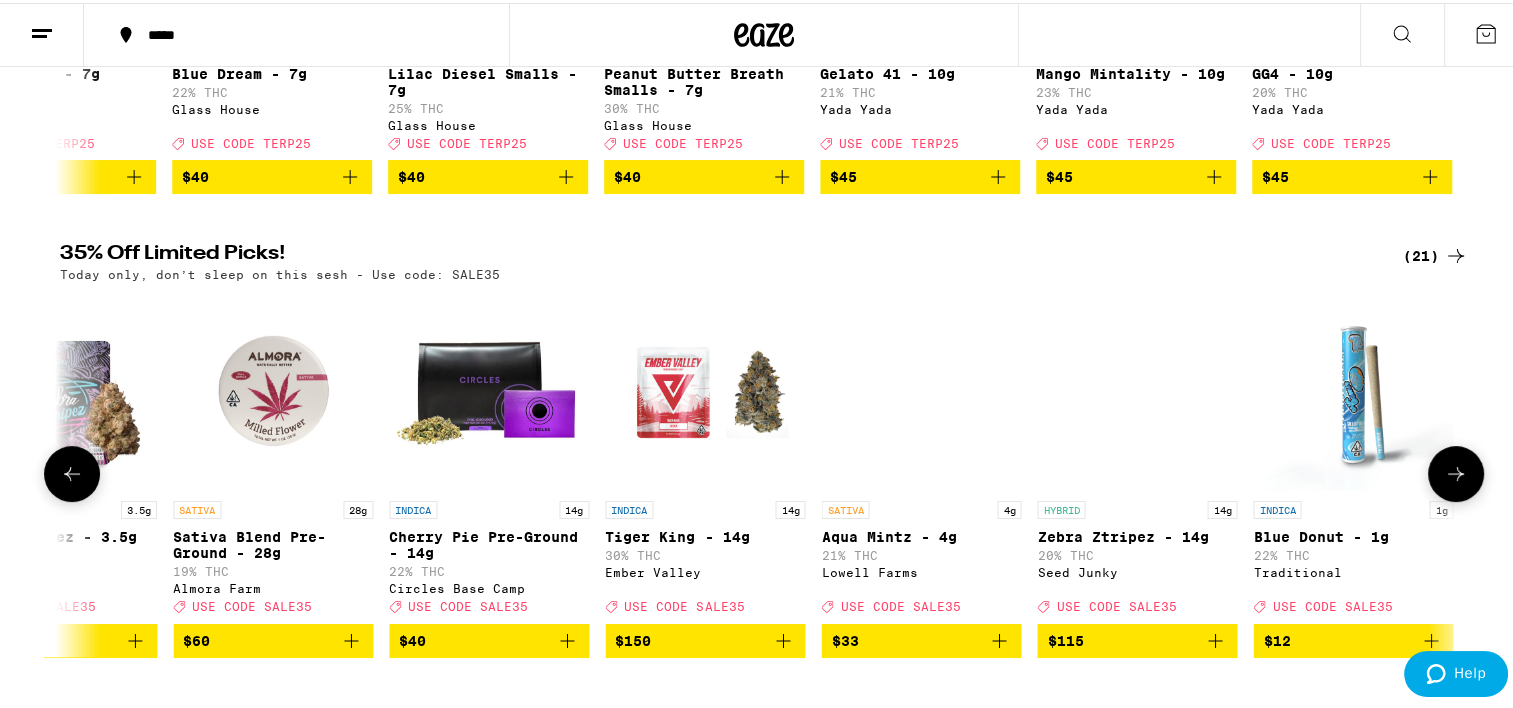 scroll, scrollTop: 0, scrollLeft: 3128, axis: horizontal 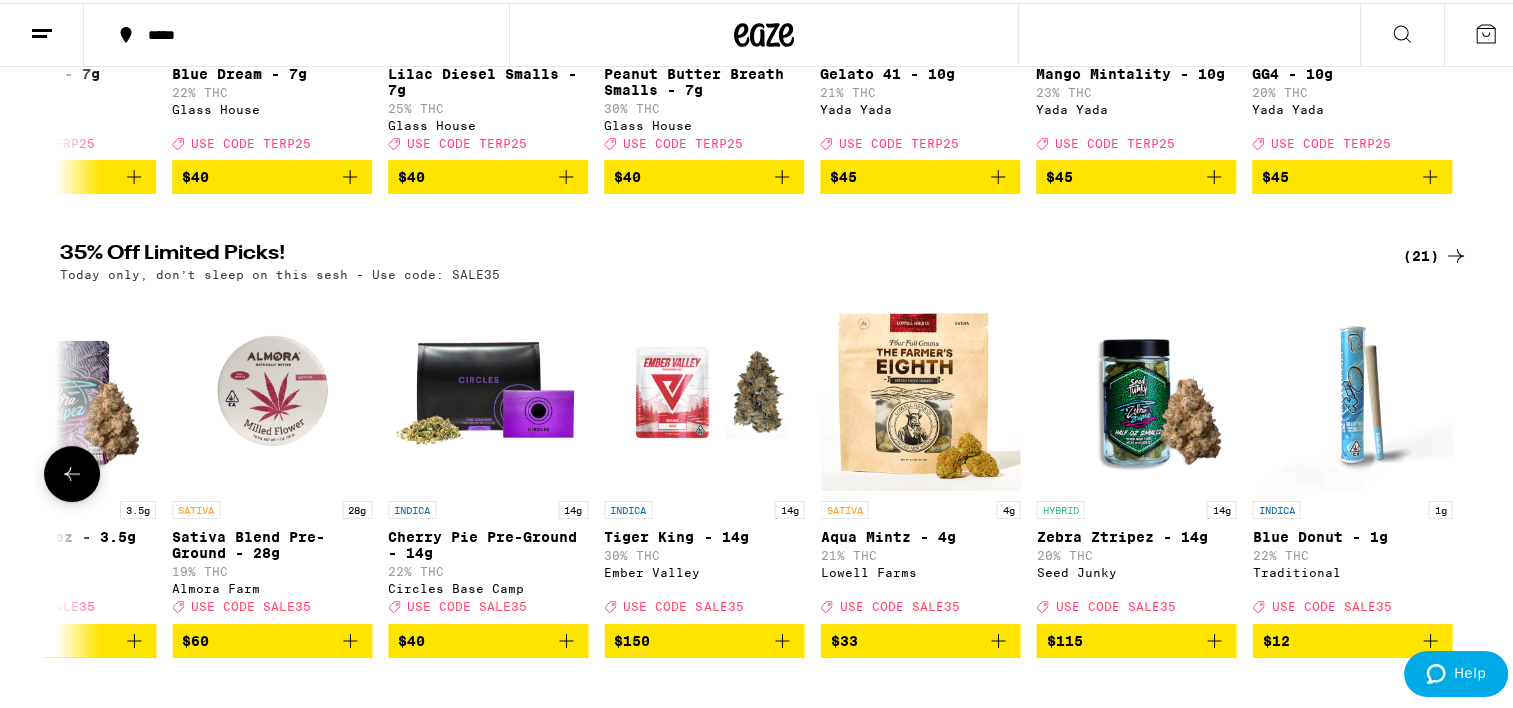 click at bounding box center (1456, 8) 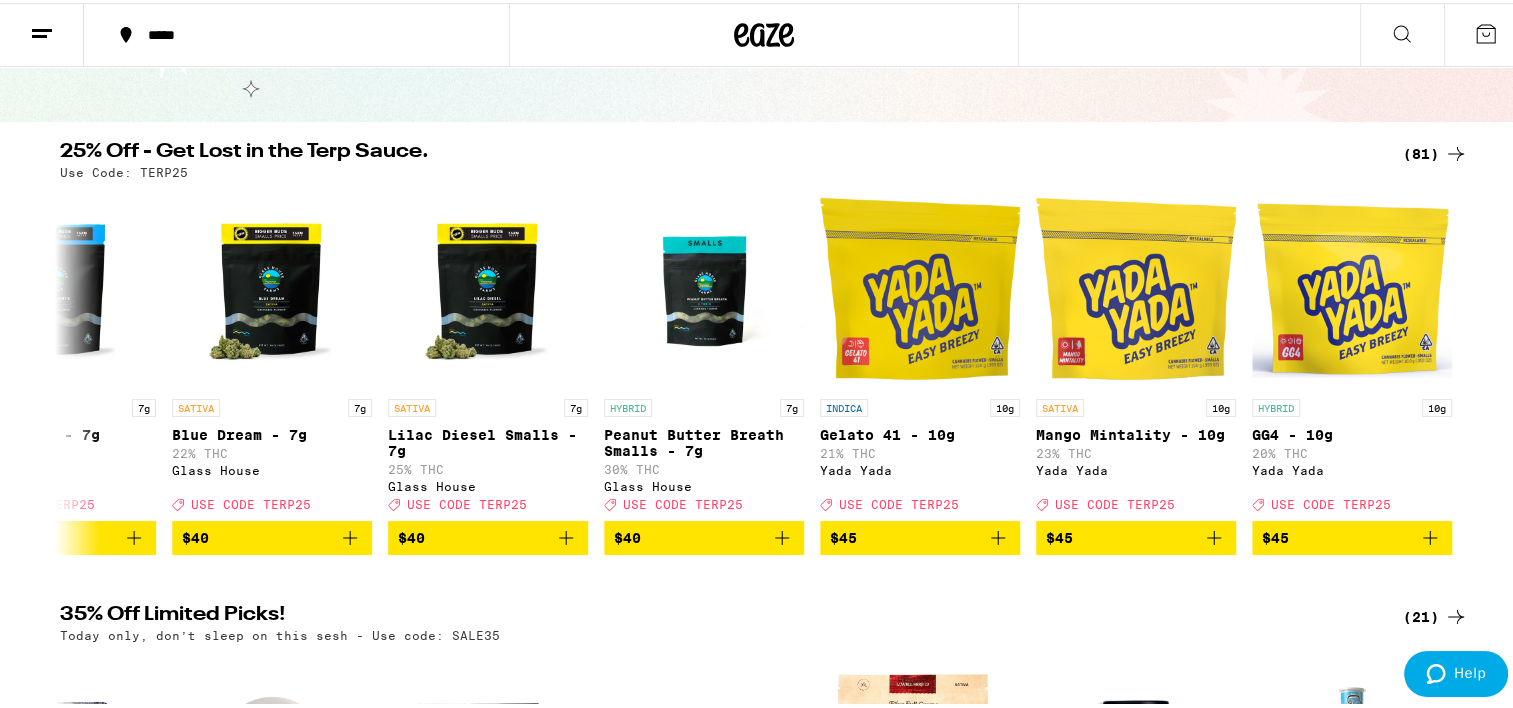 scroll, scrollTop: 0, scrollLeft: 0, axis: both 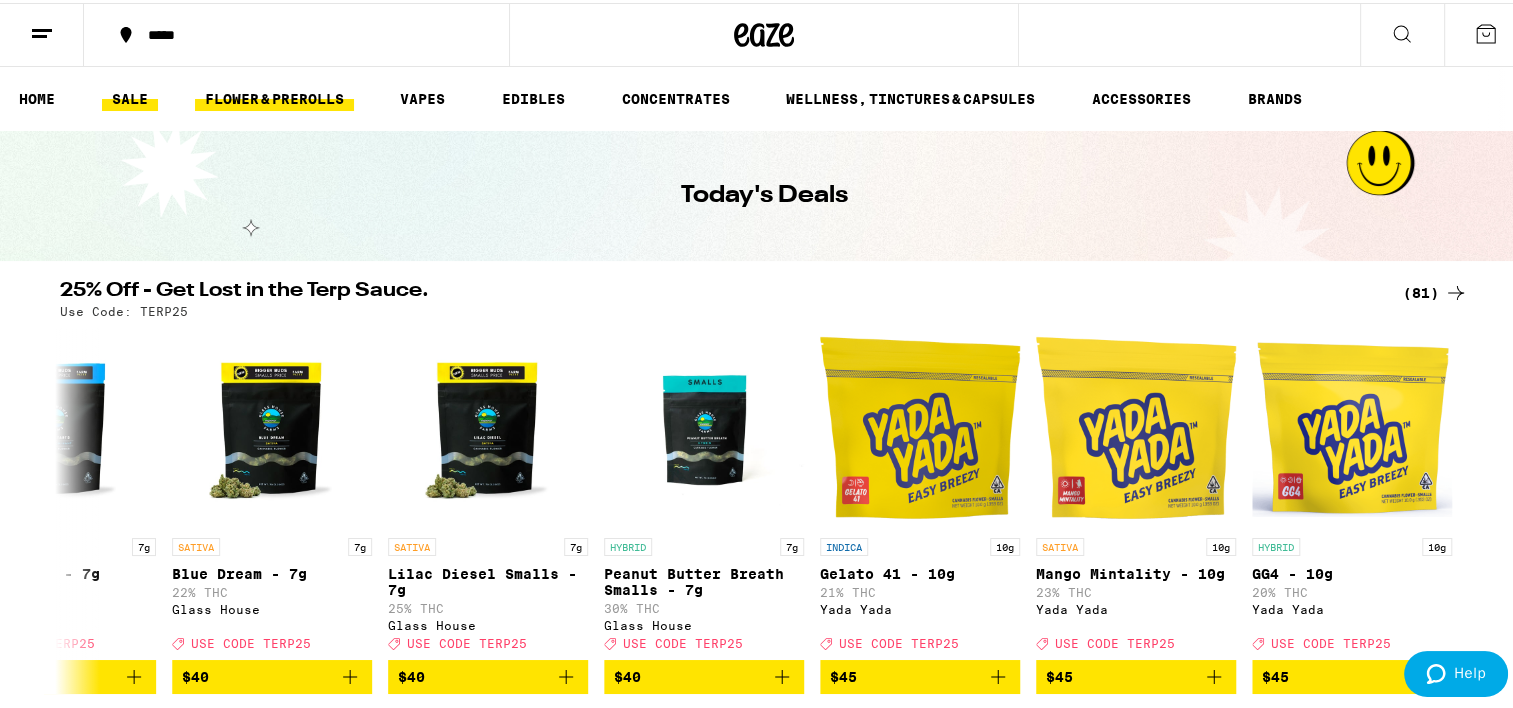 click on "FLOWER & PREROLLS" at bounding box center [274, 96] 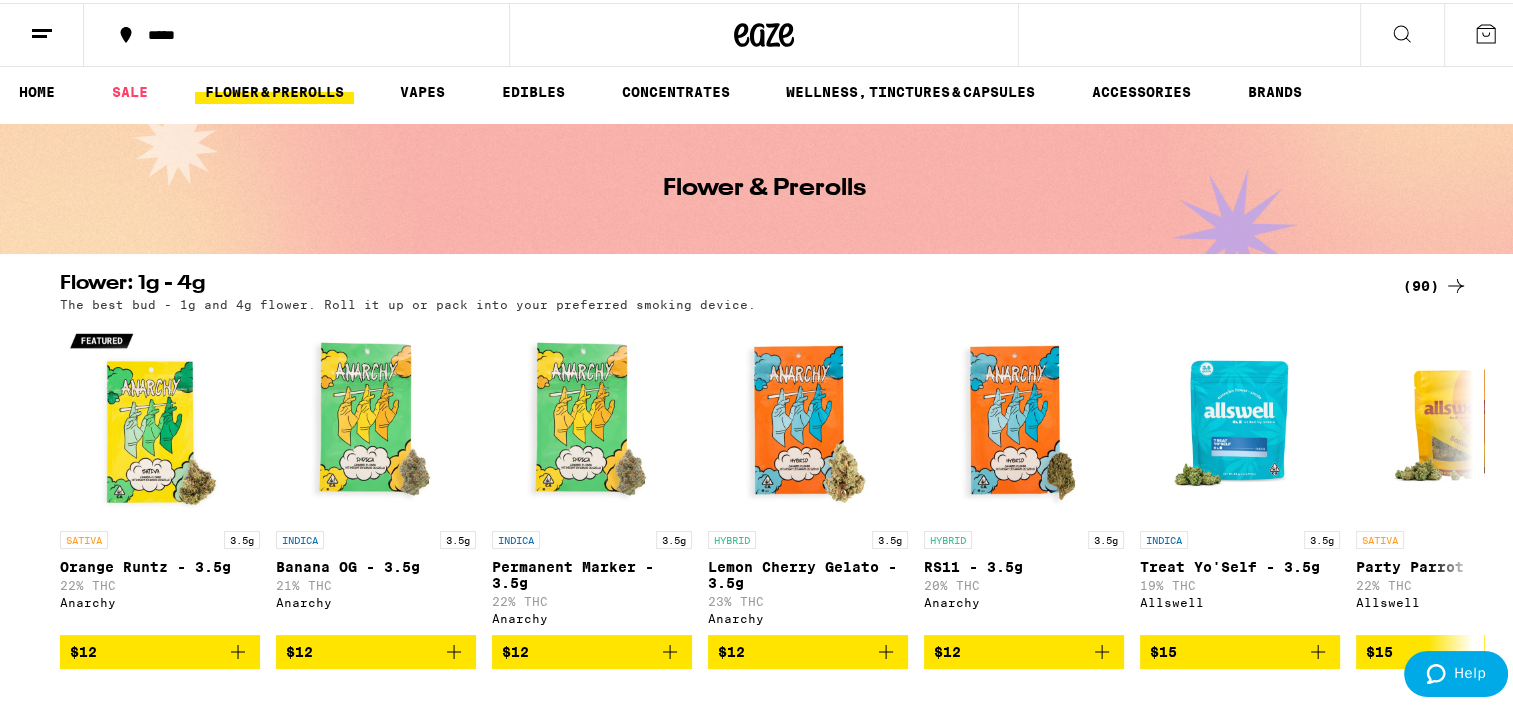 scroll, scrollTop: 0, scrollLeft: 0, axis: both 